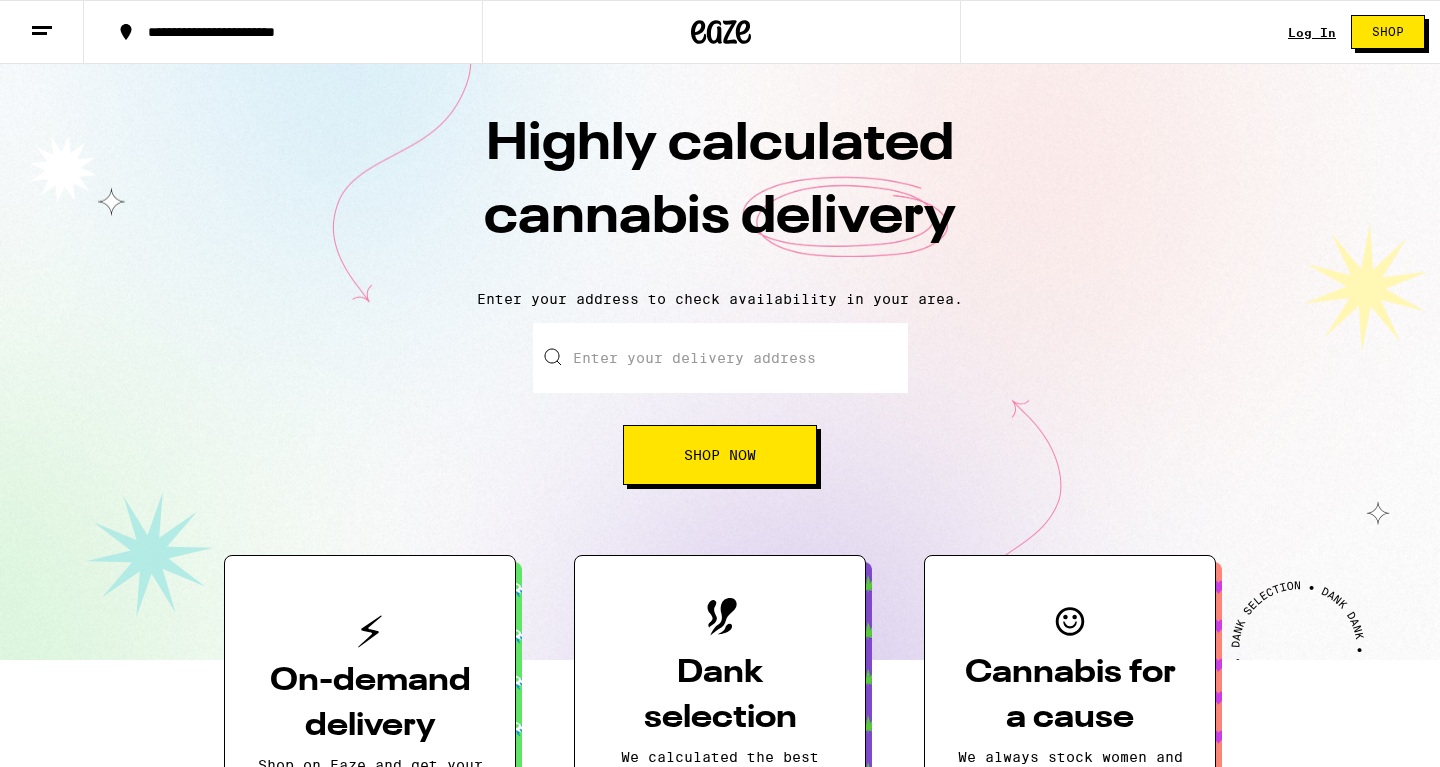 scroll, scrollTop: 0, scrollLeft: 0, axis: both 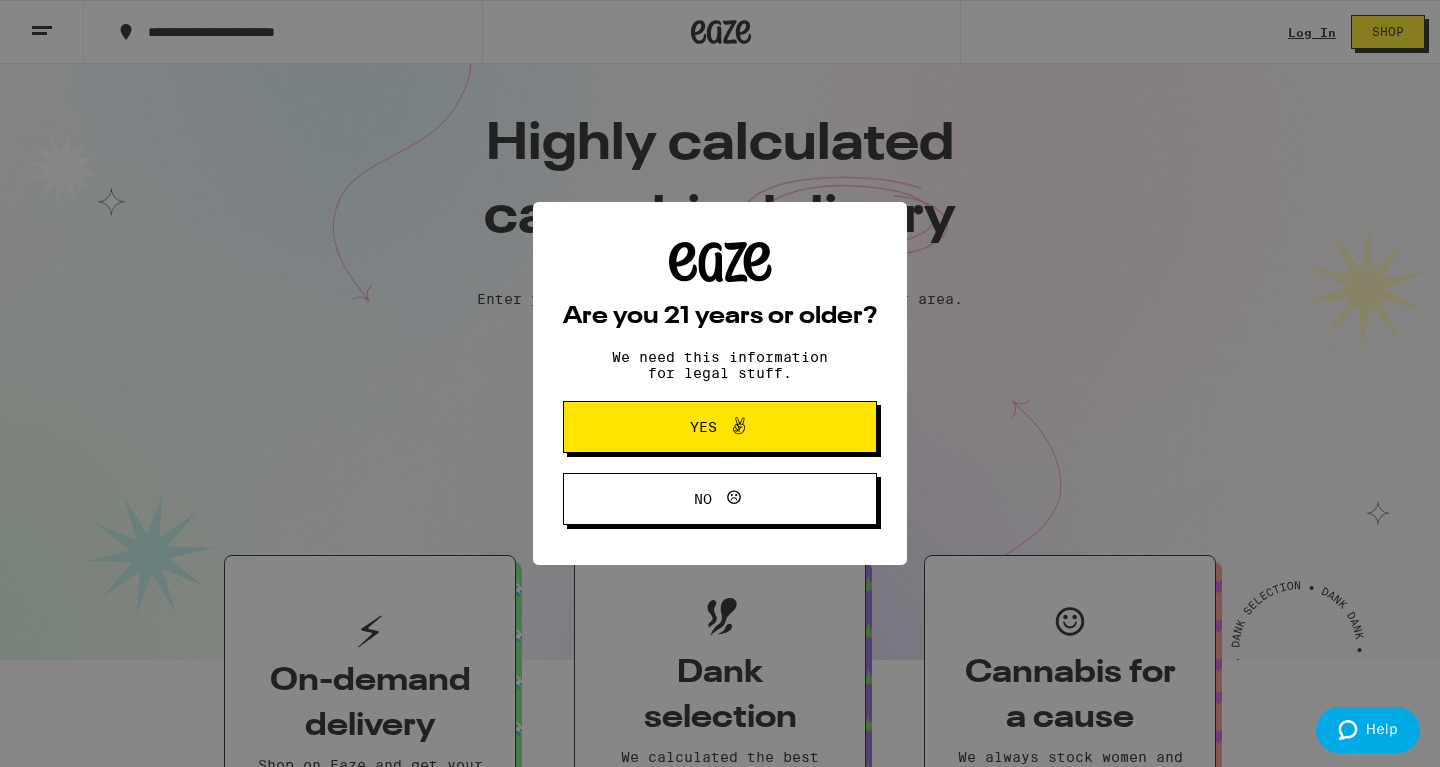 click on "Yes" at bounding box center [703, 427] 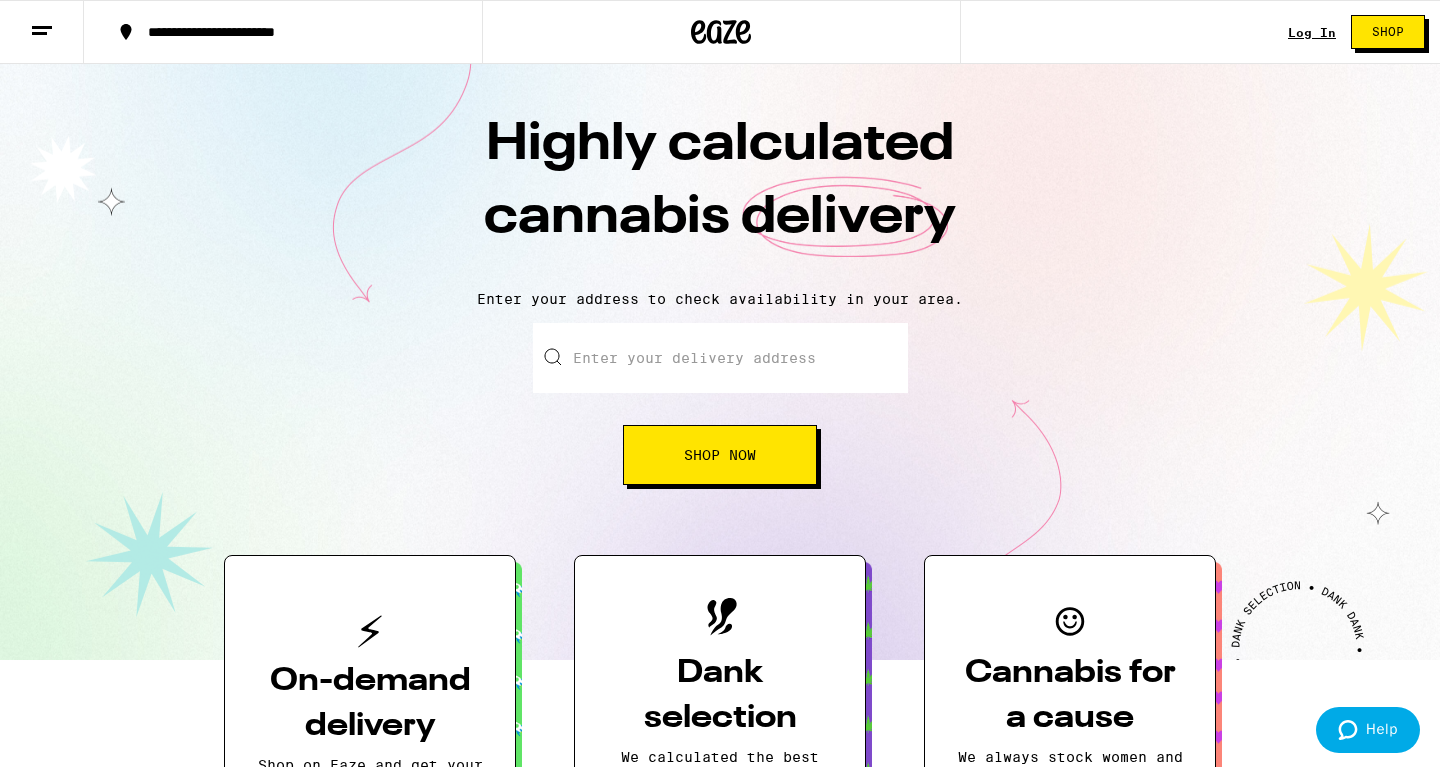 scroll, scrollTop: 0, scrollLeft: 0, axis: both 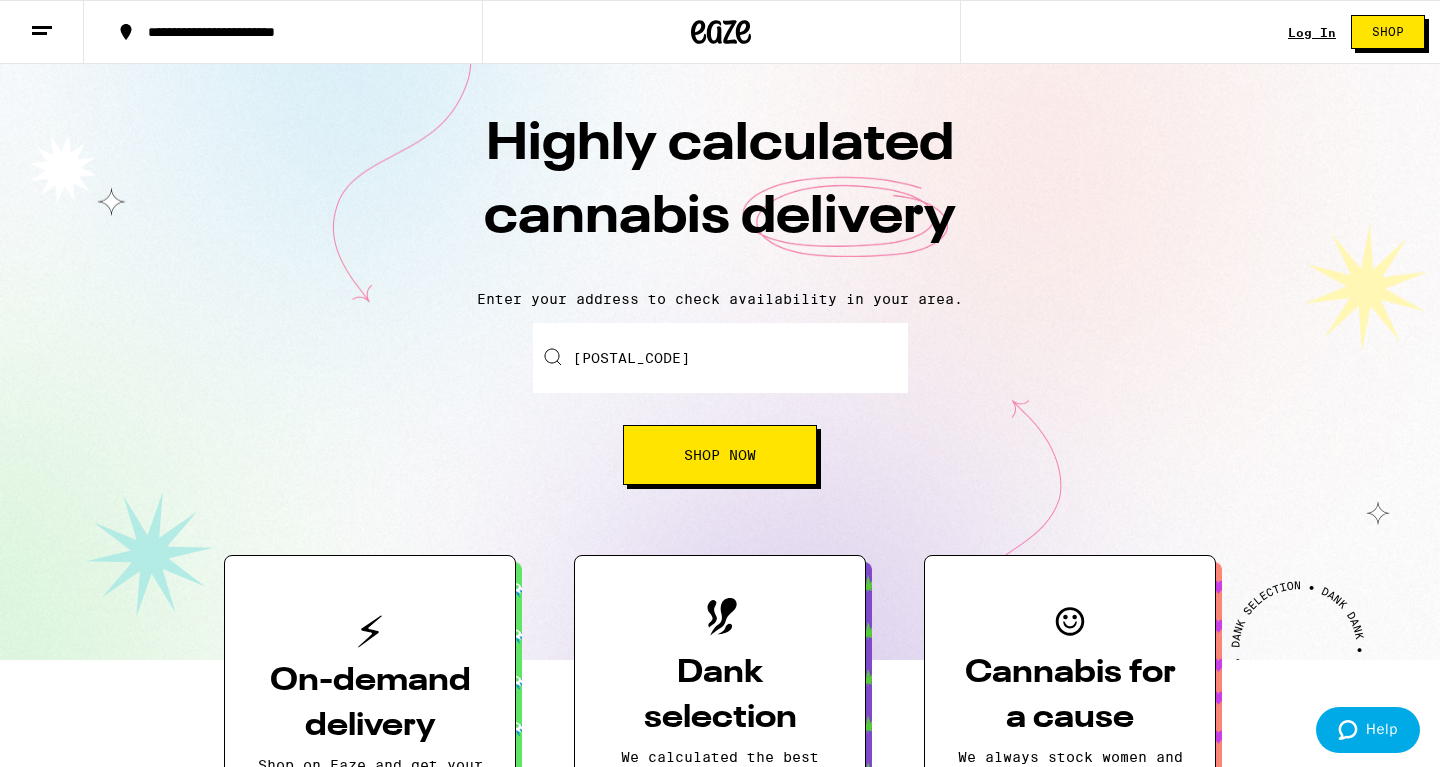 click on "Shop Now" at bounding box center (720, 455) 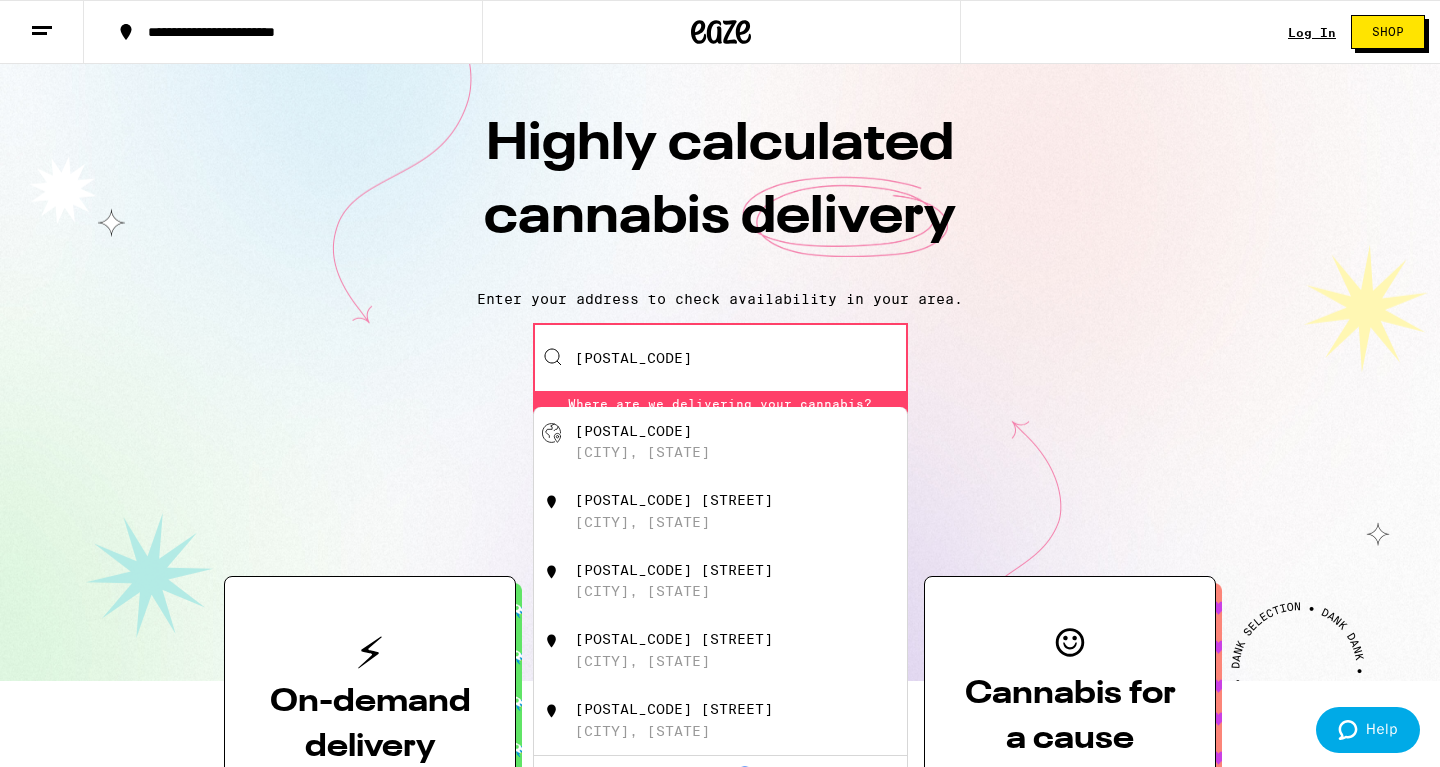 click on "[CITY], [STATE]" at bounding box center [642, 452] 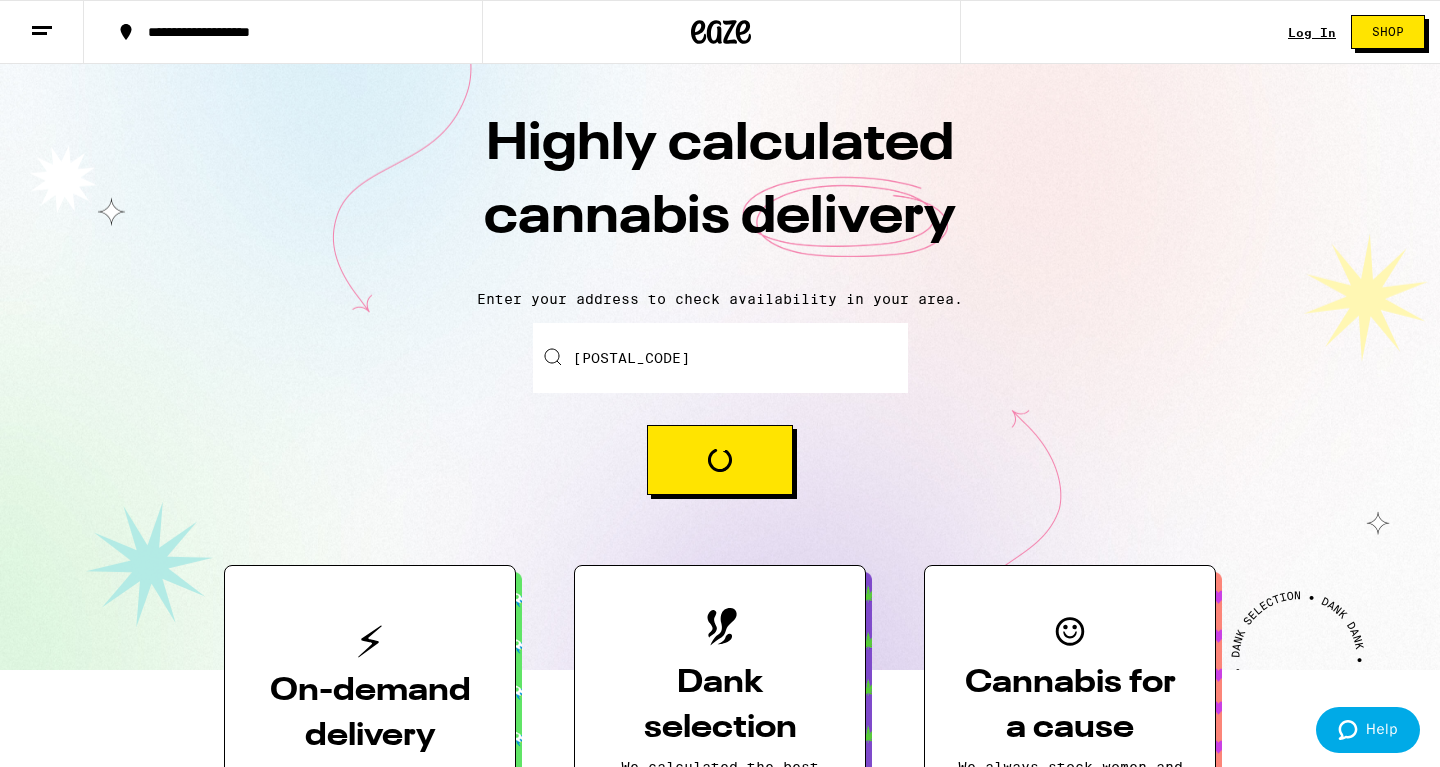 type on "[CITY], [STATE] [POSTAL_CODE]" 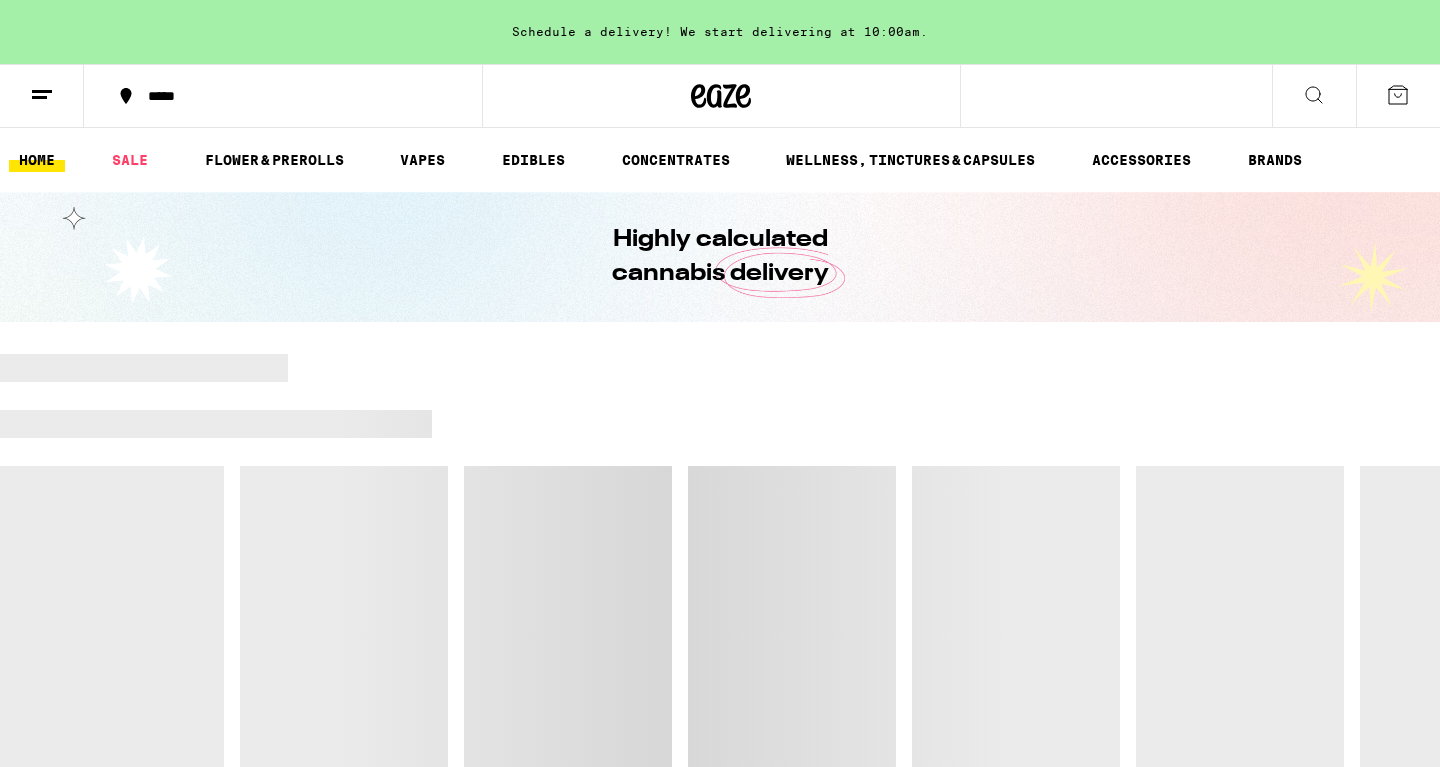 scroll, scrollTop: 0, scrollLeft: 0, axis: both 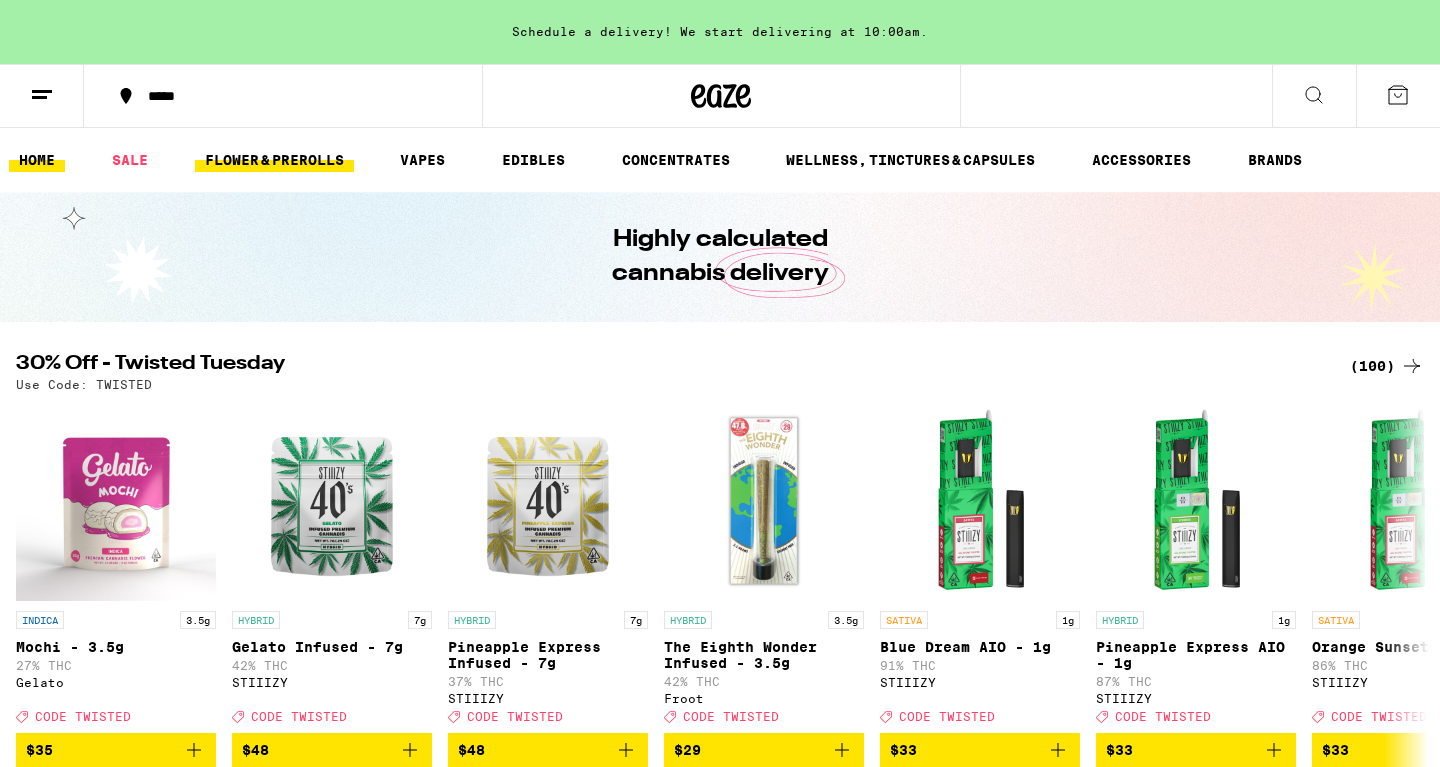 click on "FLOWER & PREROLLS" at bounding box center [274, 160] 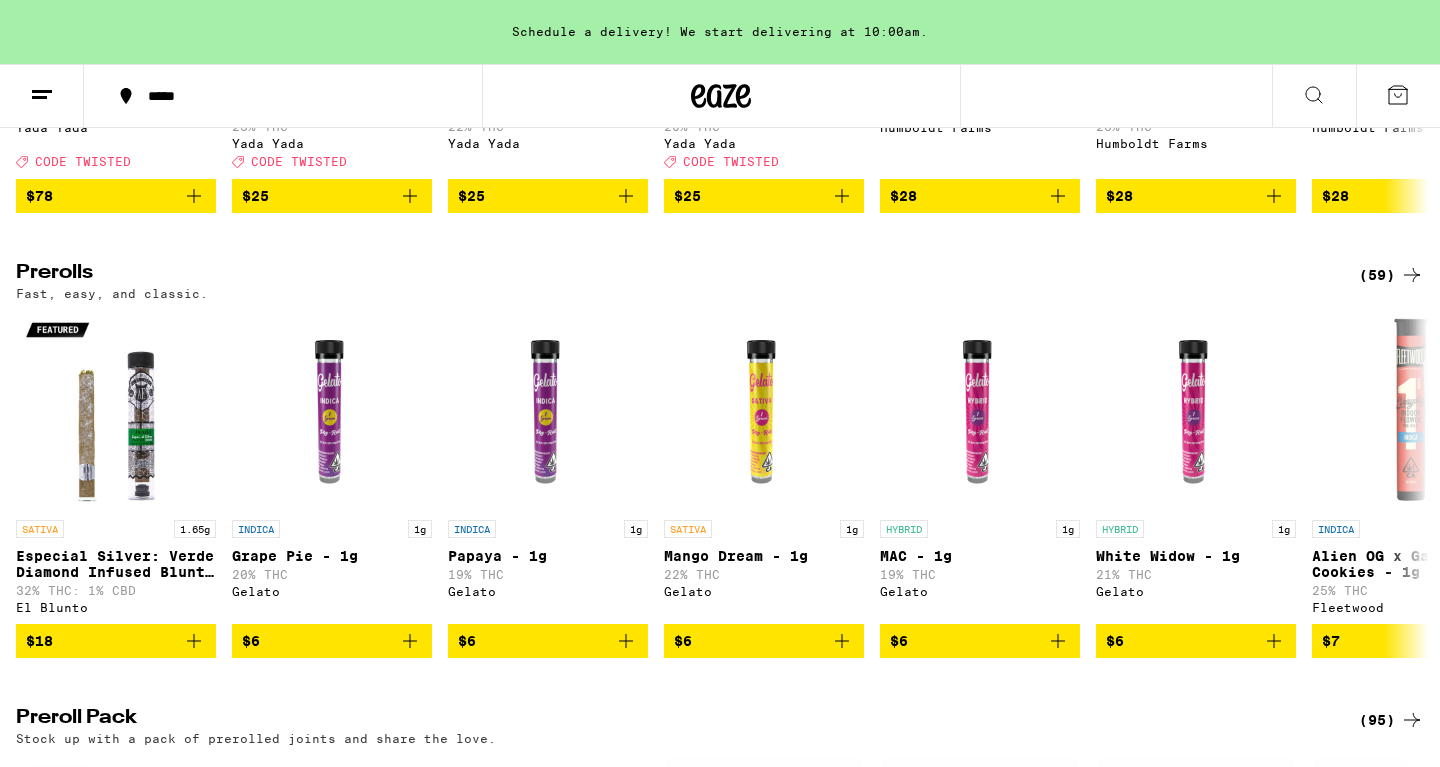 scroll, scrollTop: 991, scrollLeft: 0, axis: vertical 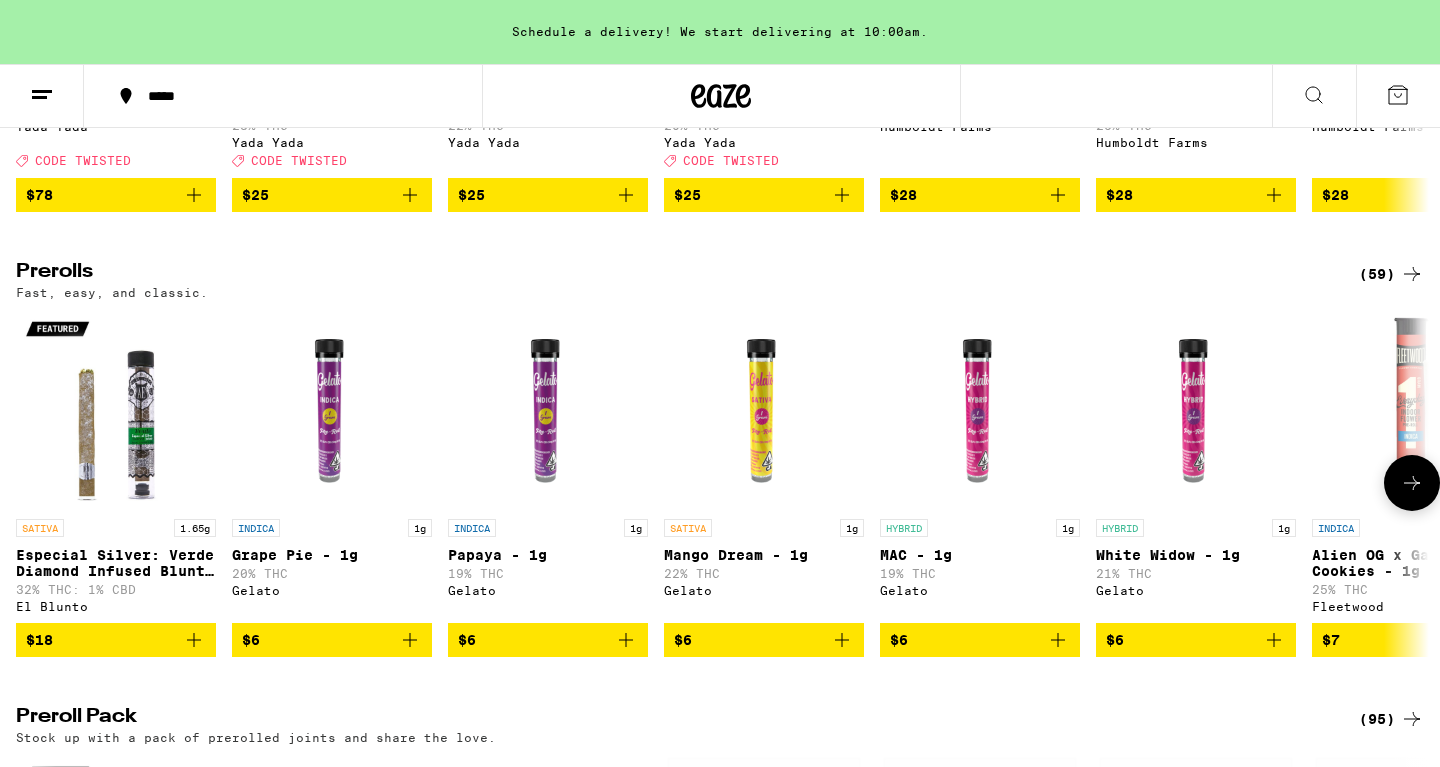 click 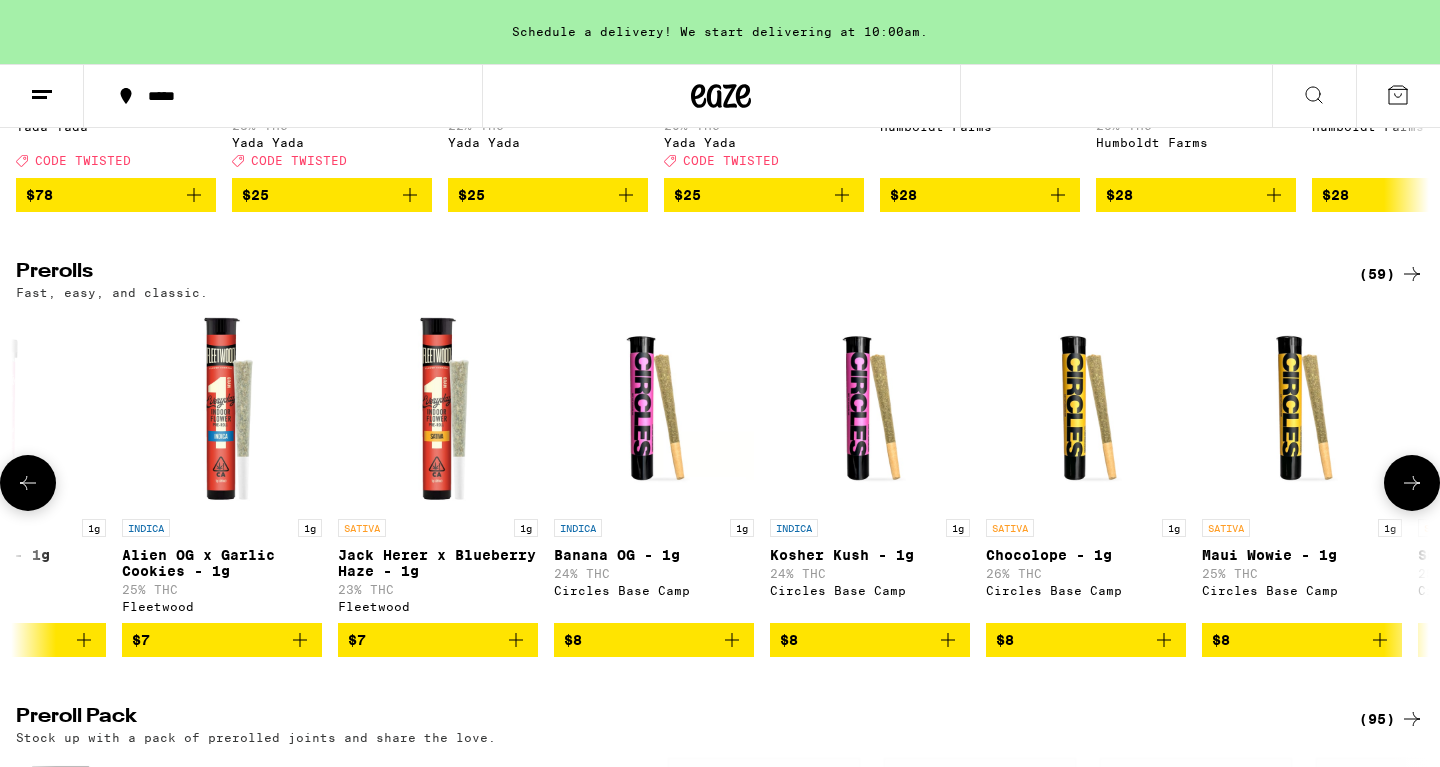 click 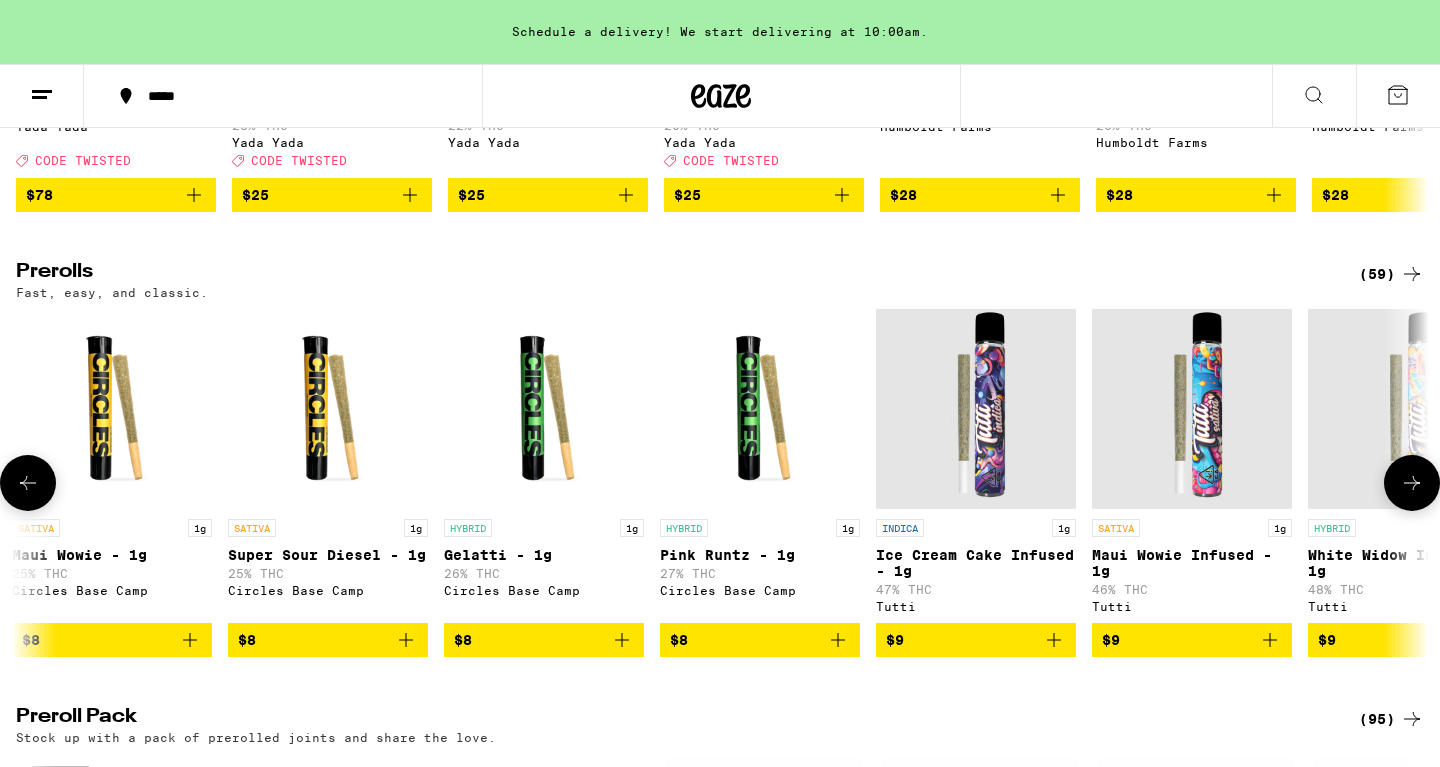 click 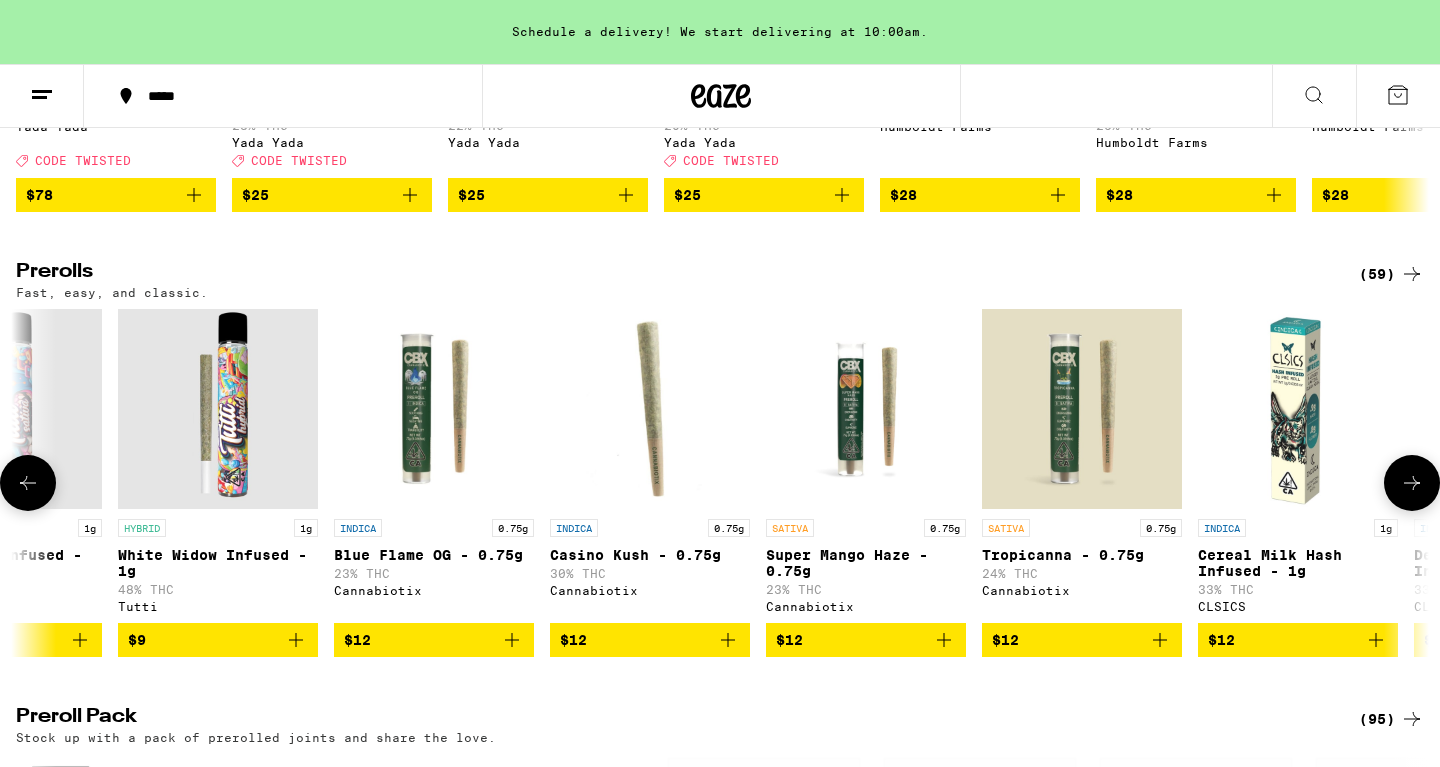 click 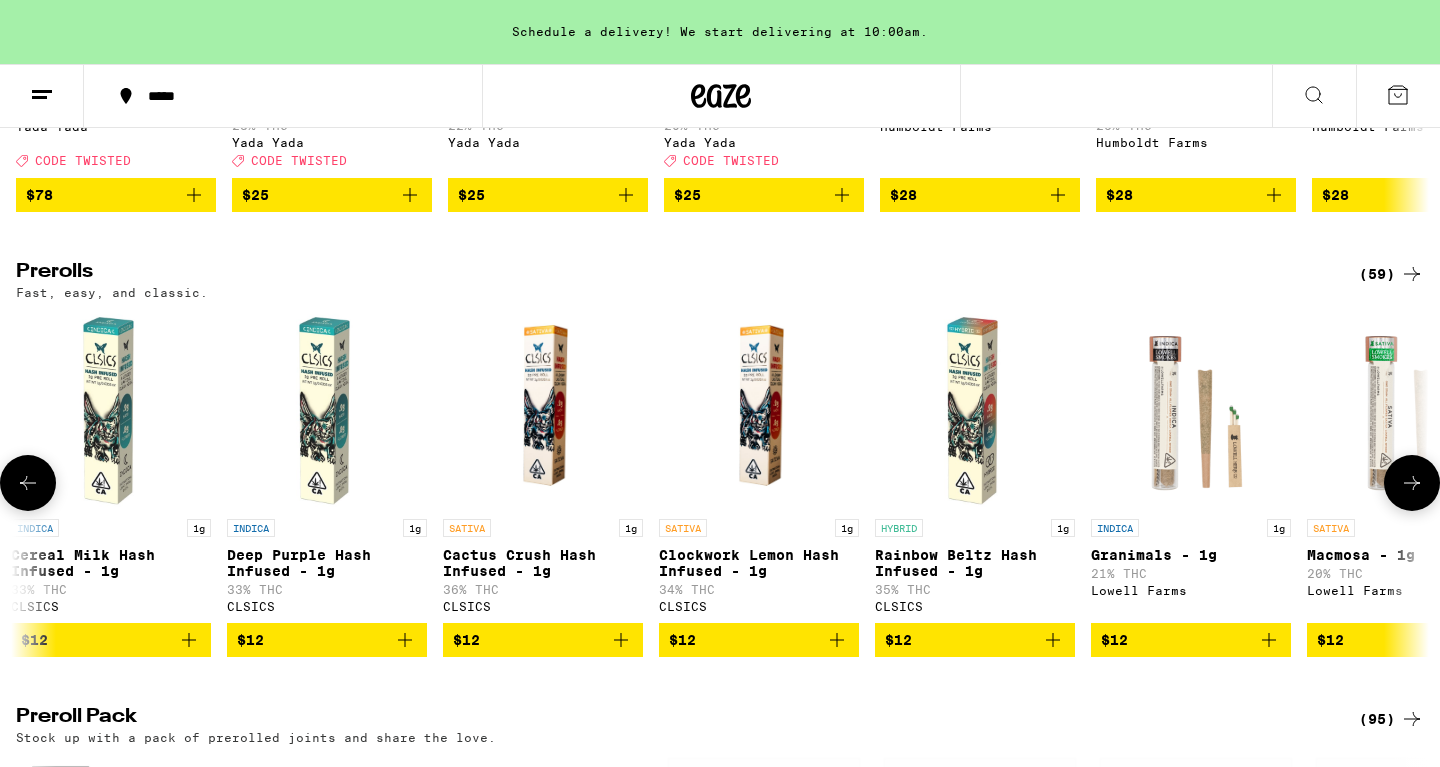 scroll, scrollTop: 0, scrollLeft: 4760, axis: horizontal 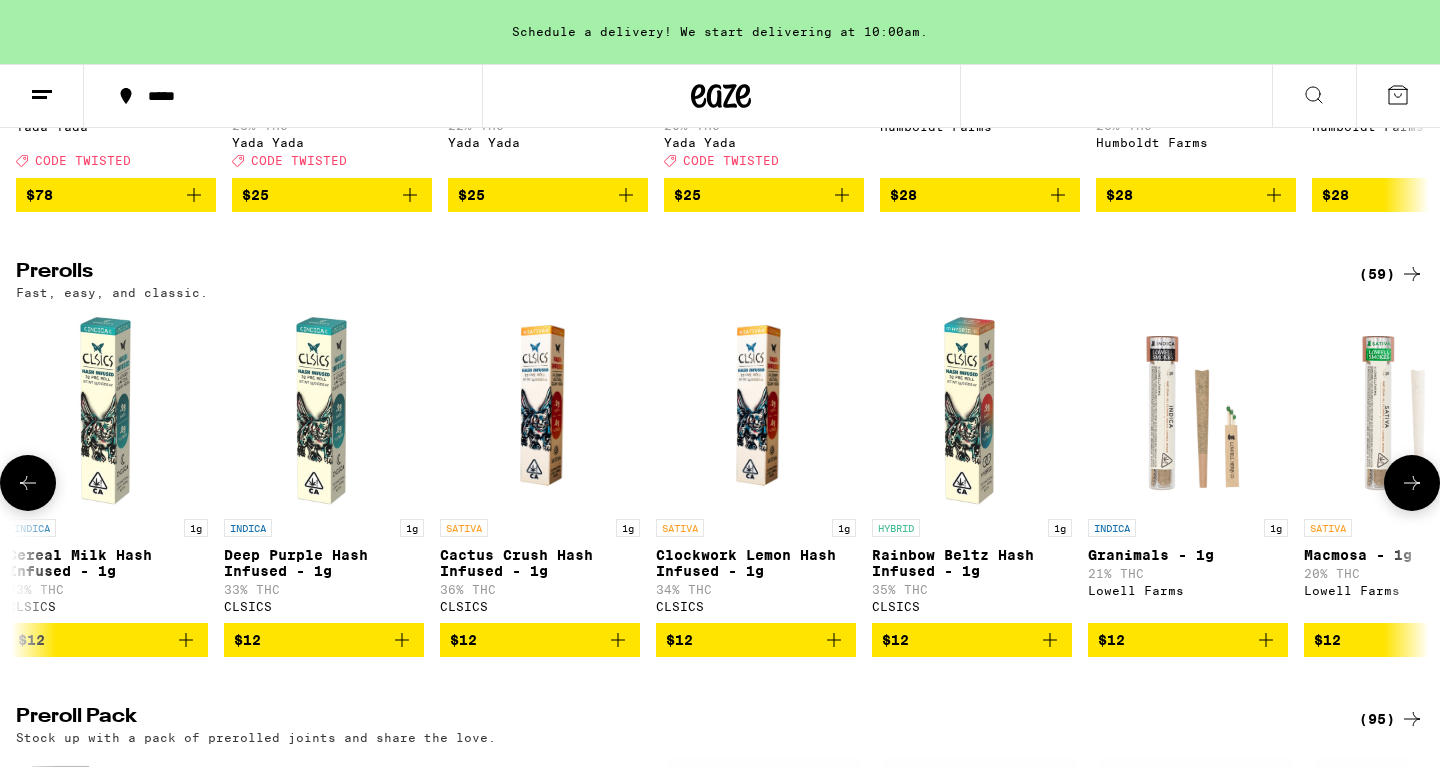 click 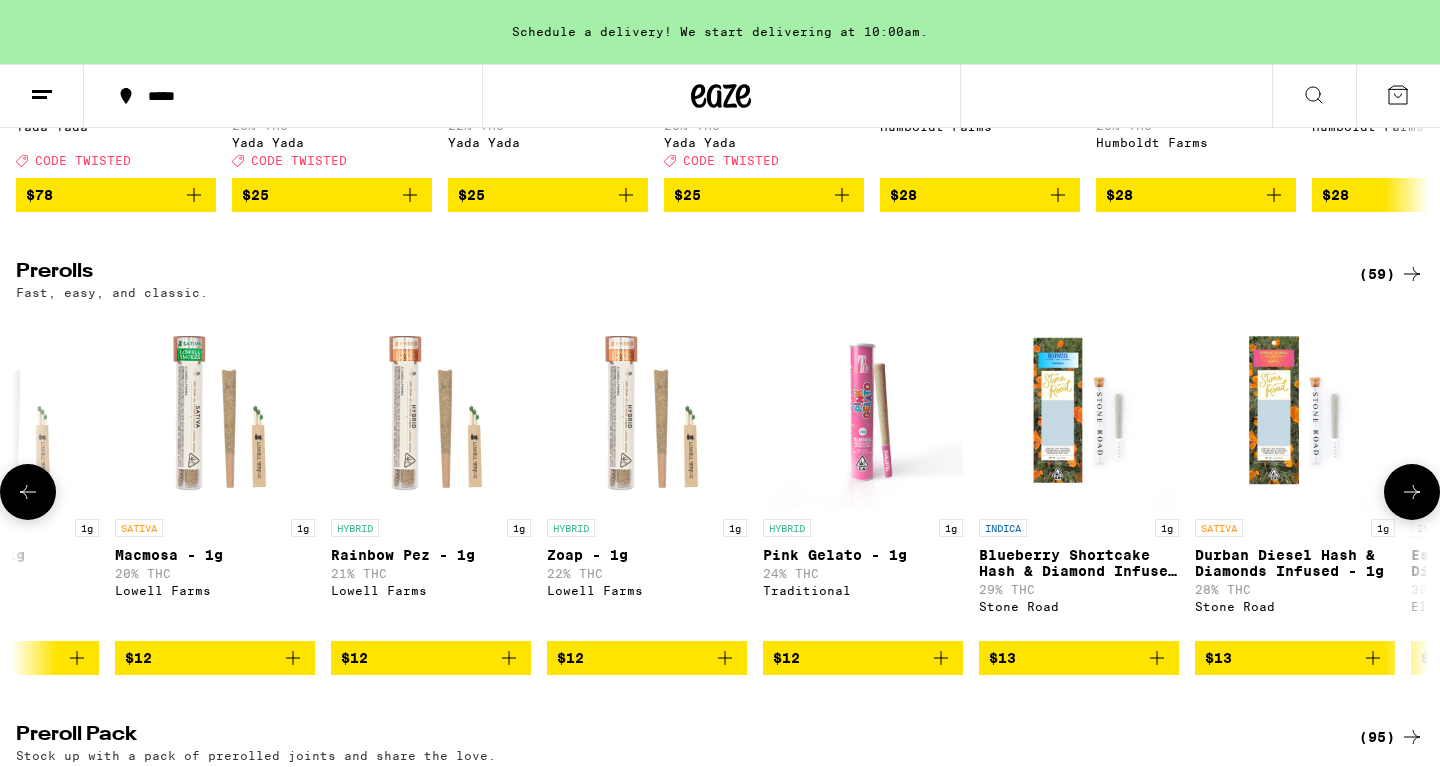 scroll, scrollTop: 0, scrollLeft: 5950, axis: horizontal 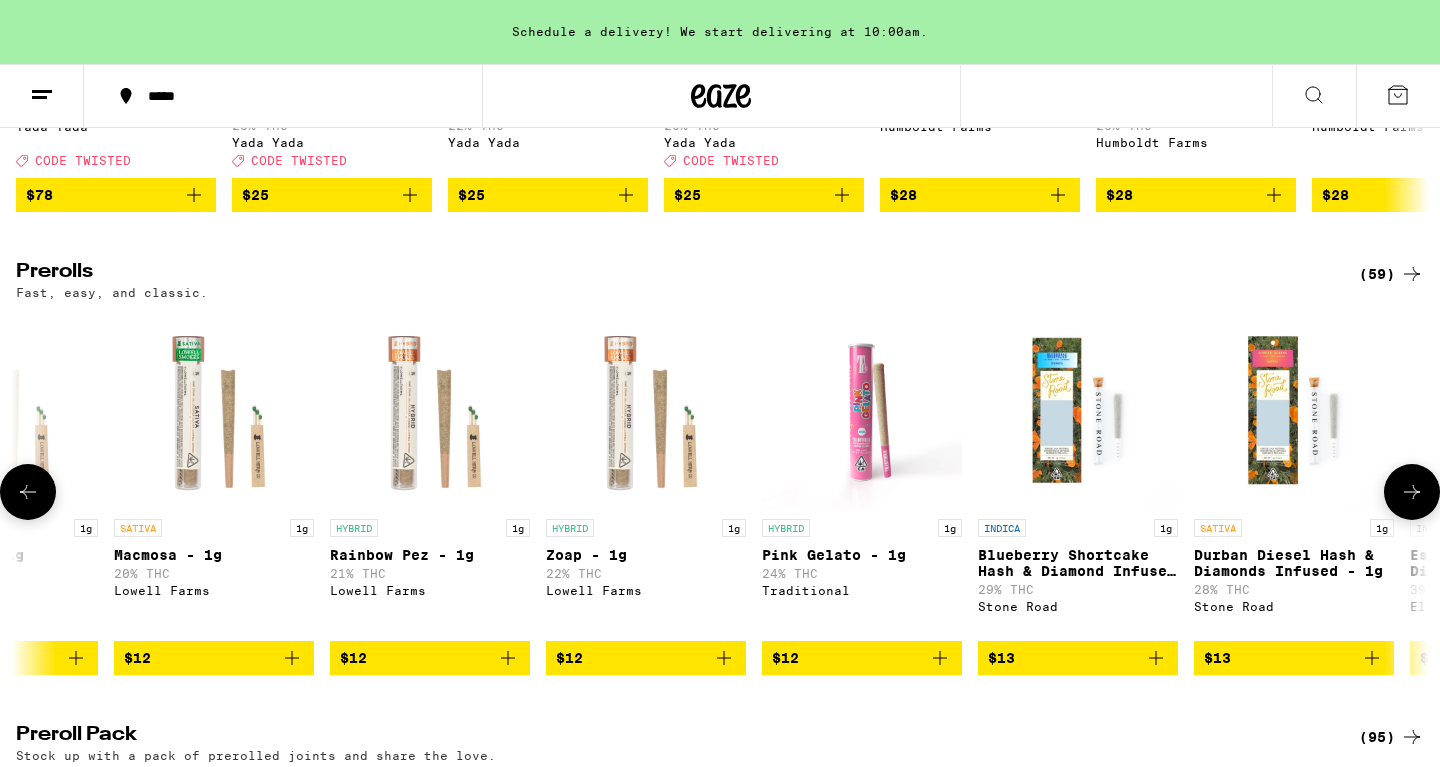 click at bounding box center (1412, 492) 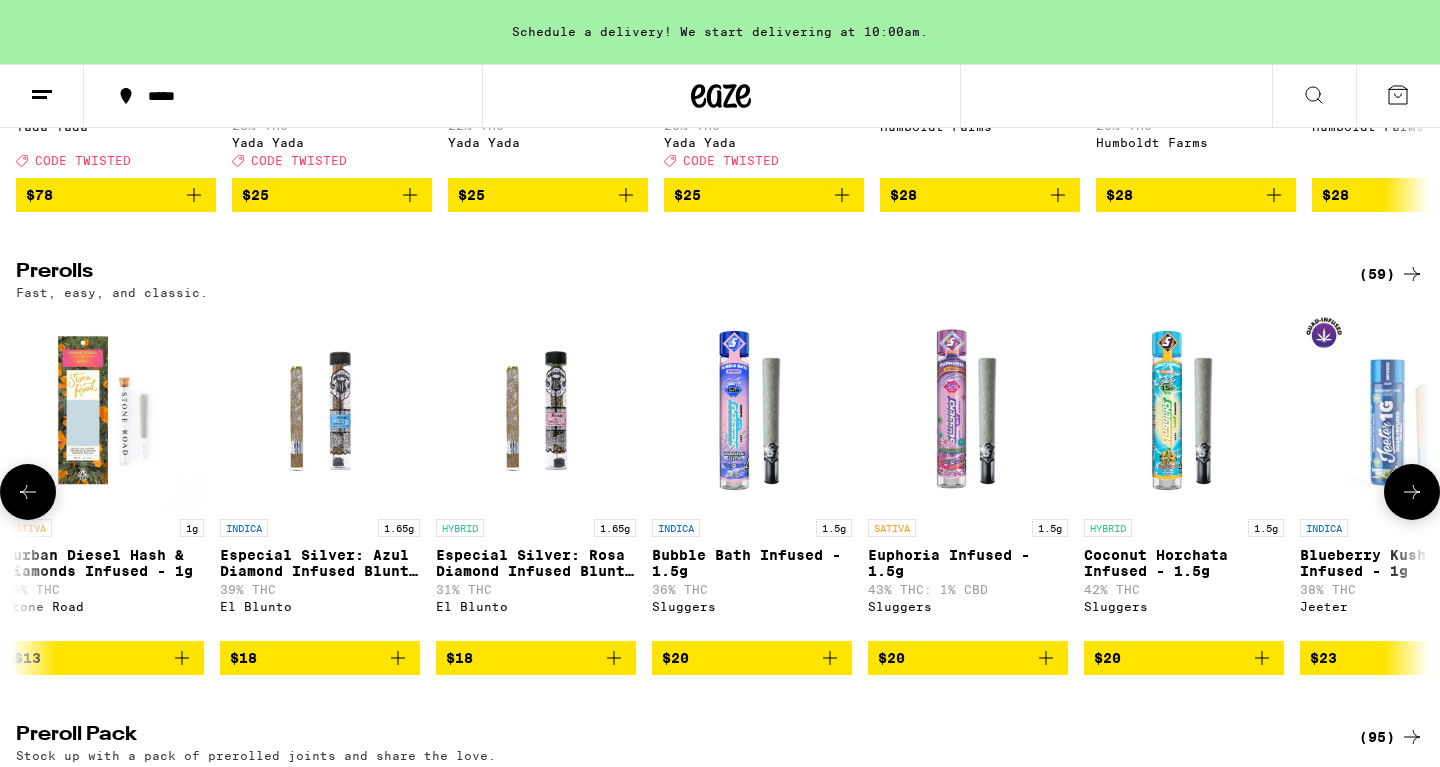 click 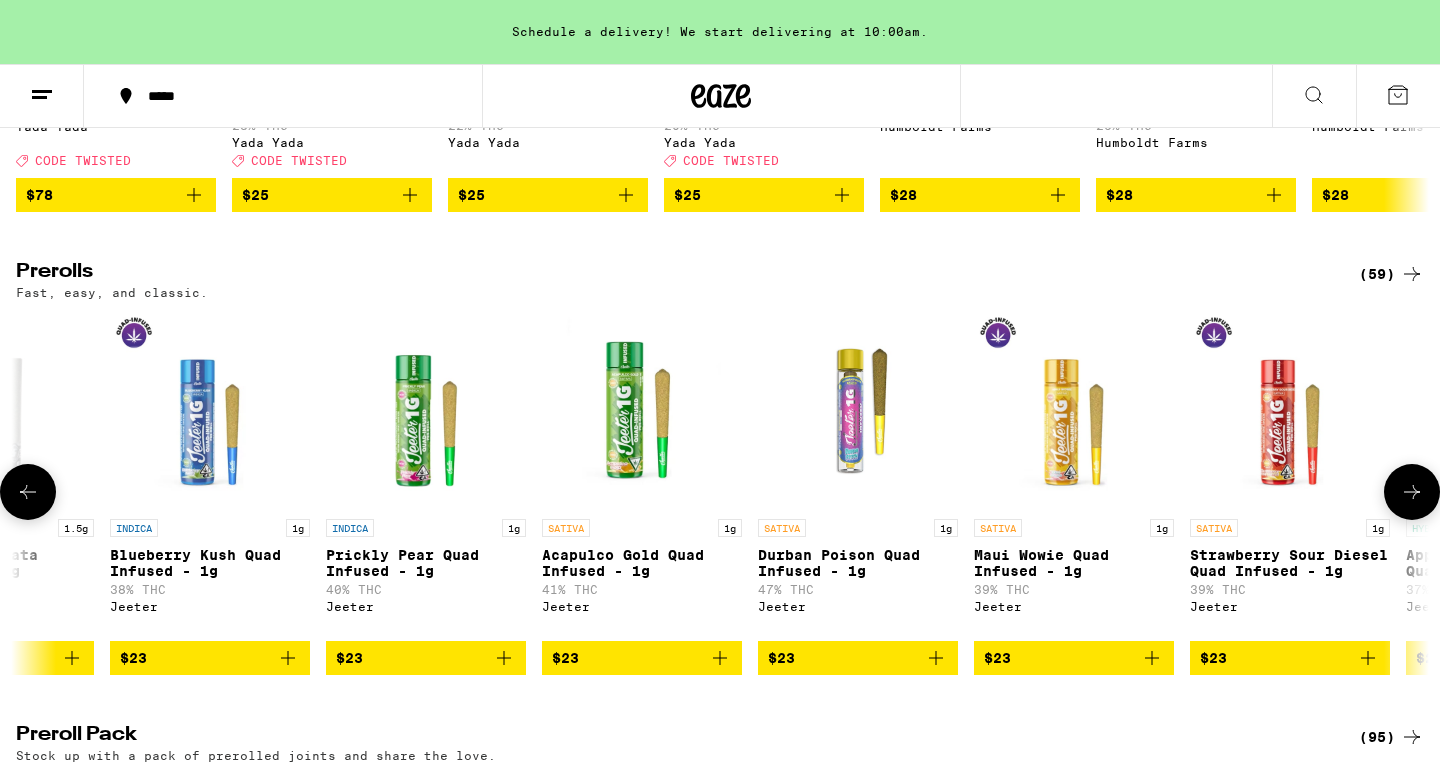 click 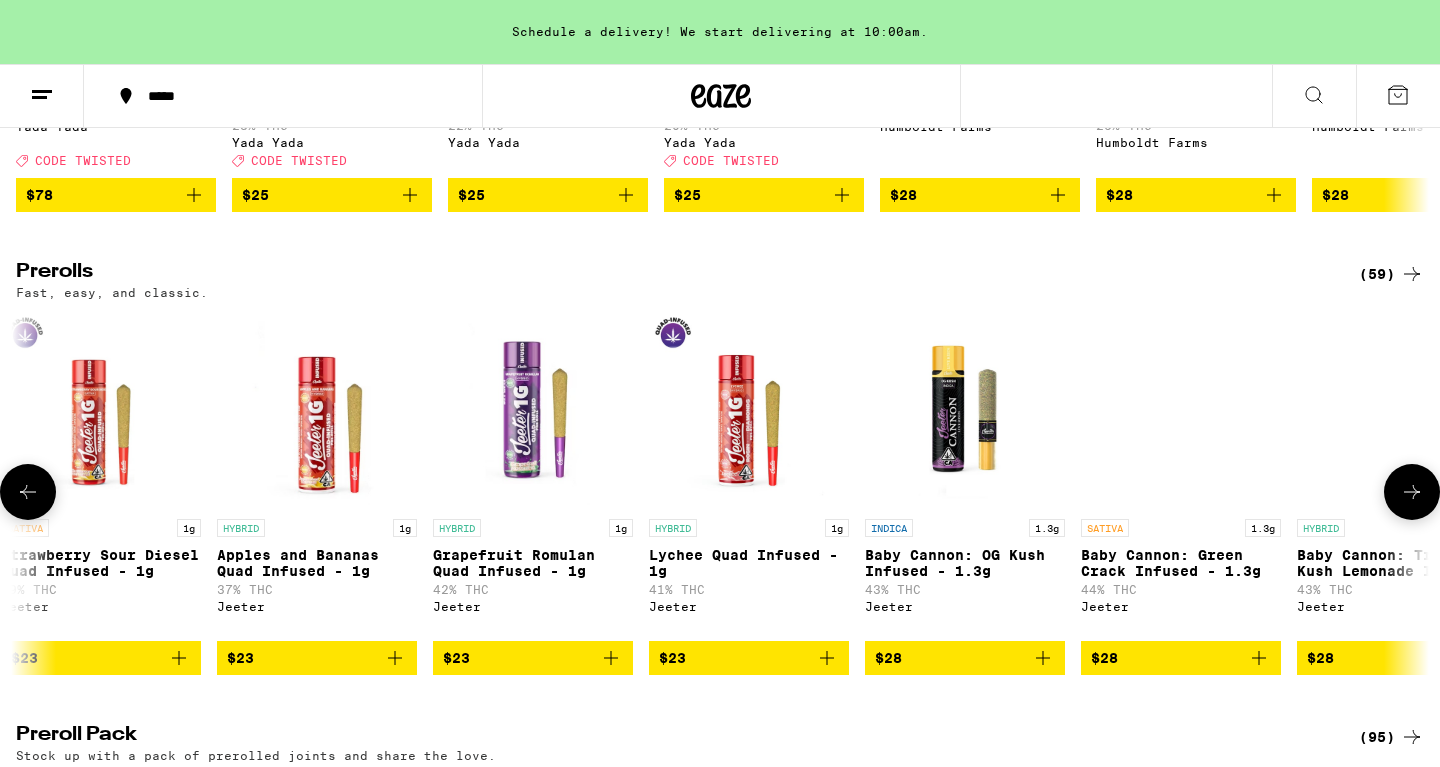 scroll, scrollTop: 0, scrollLeft: 9520, axis: horizontal 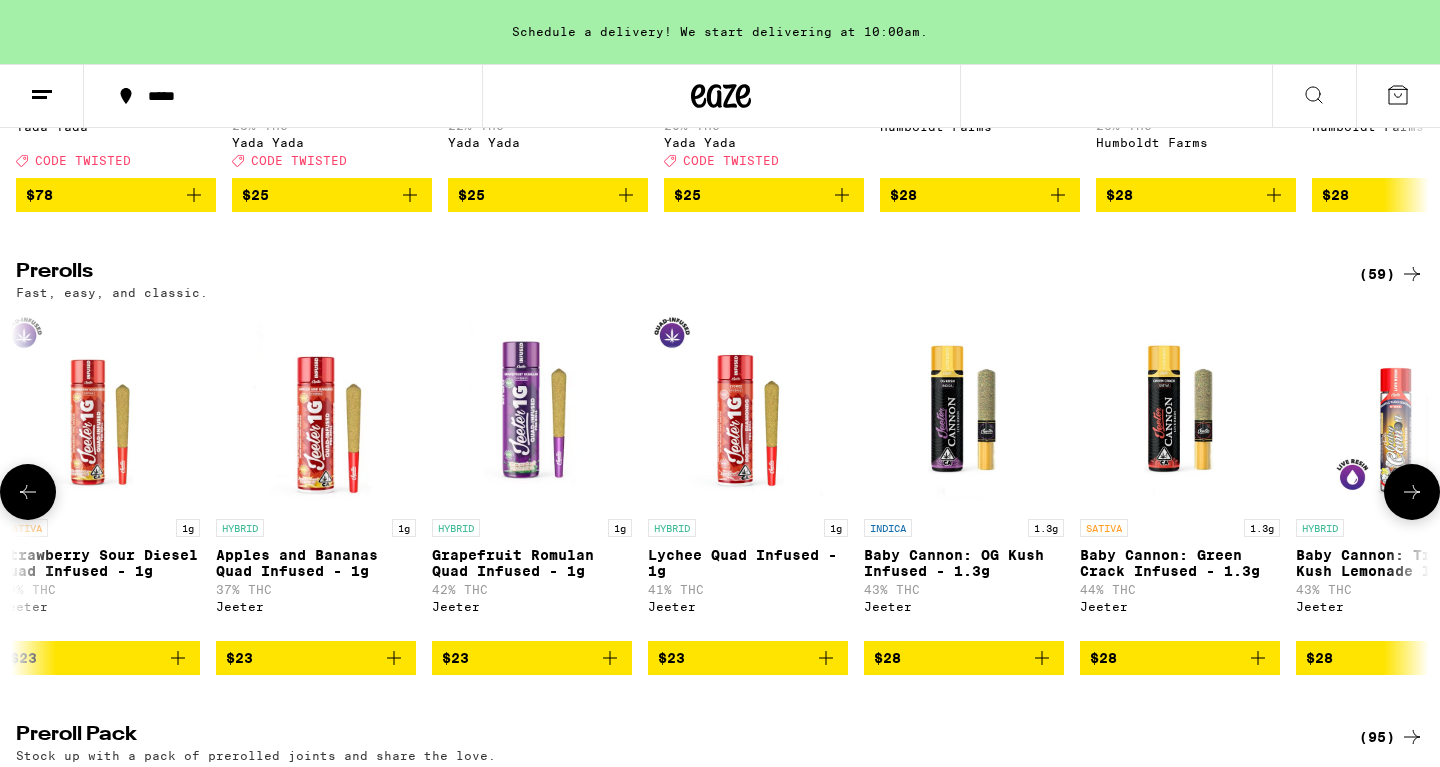 click 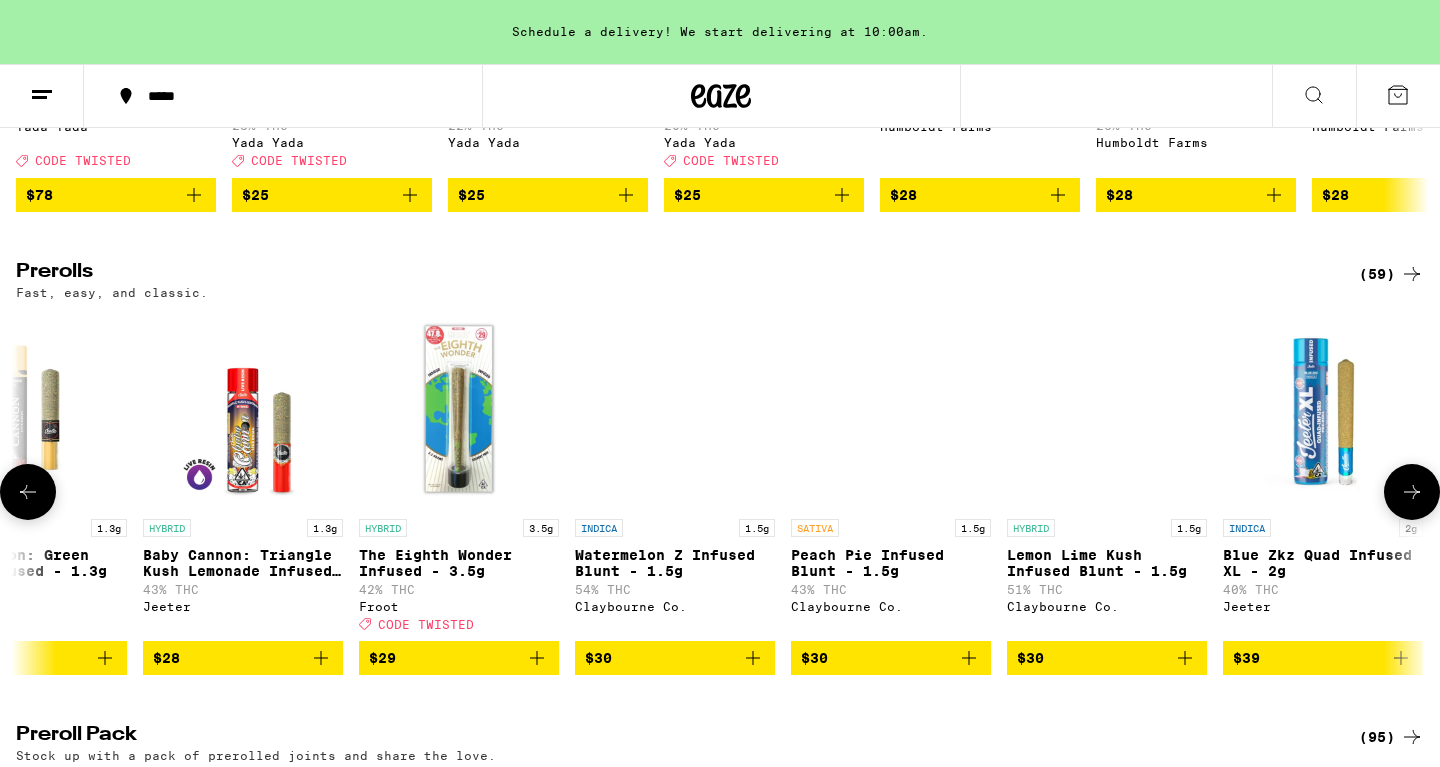 scroll, scrollTop: 0, scrollLeft: 10710, axis: horizontal 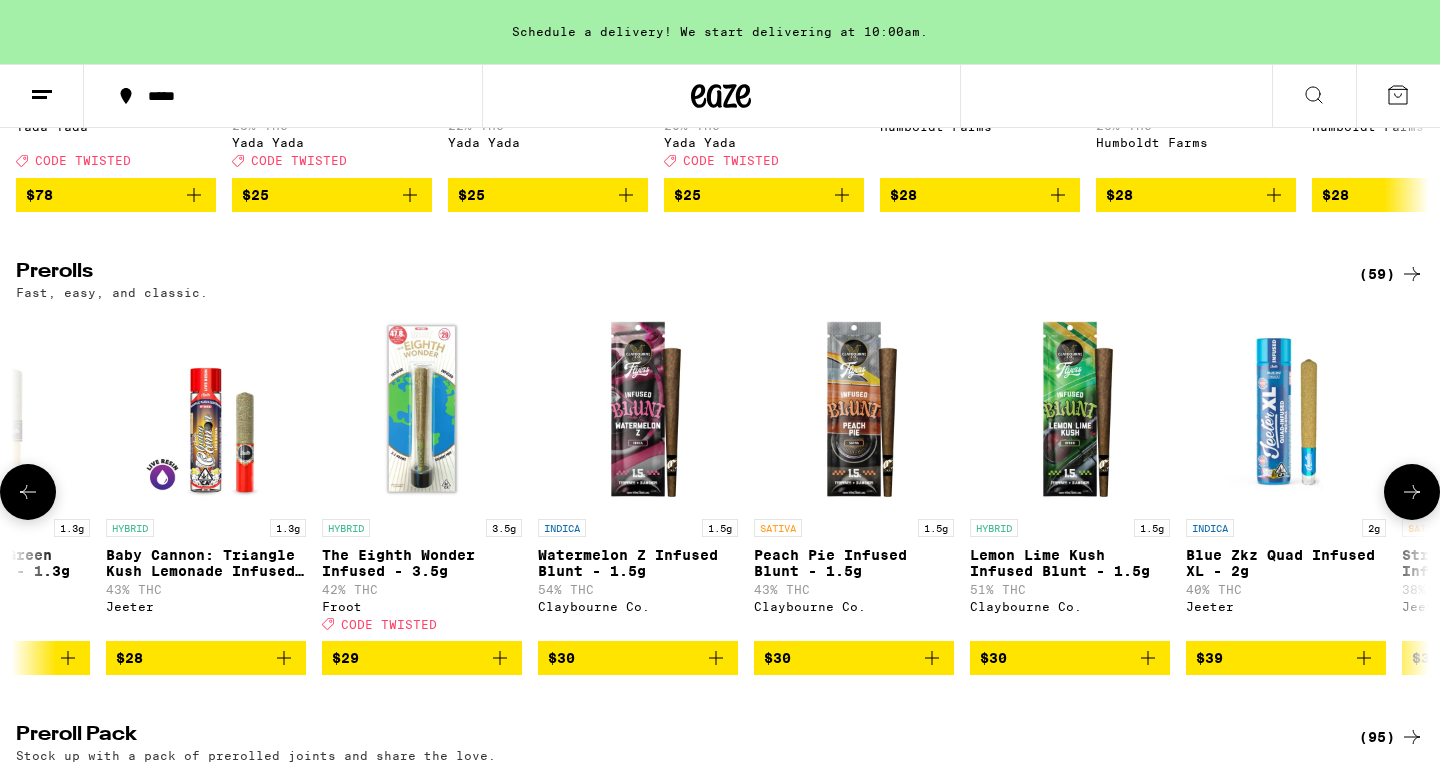 click 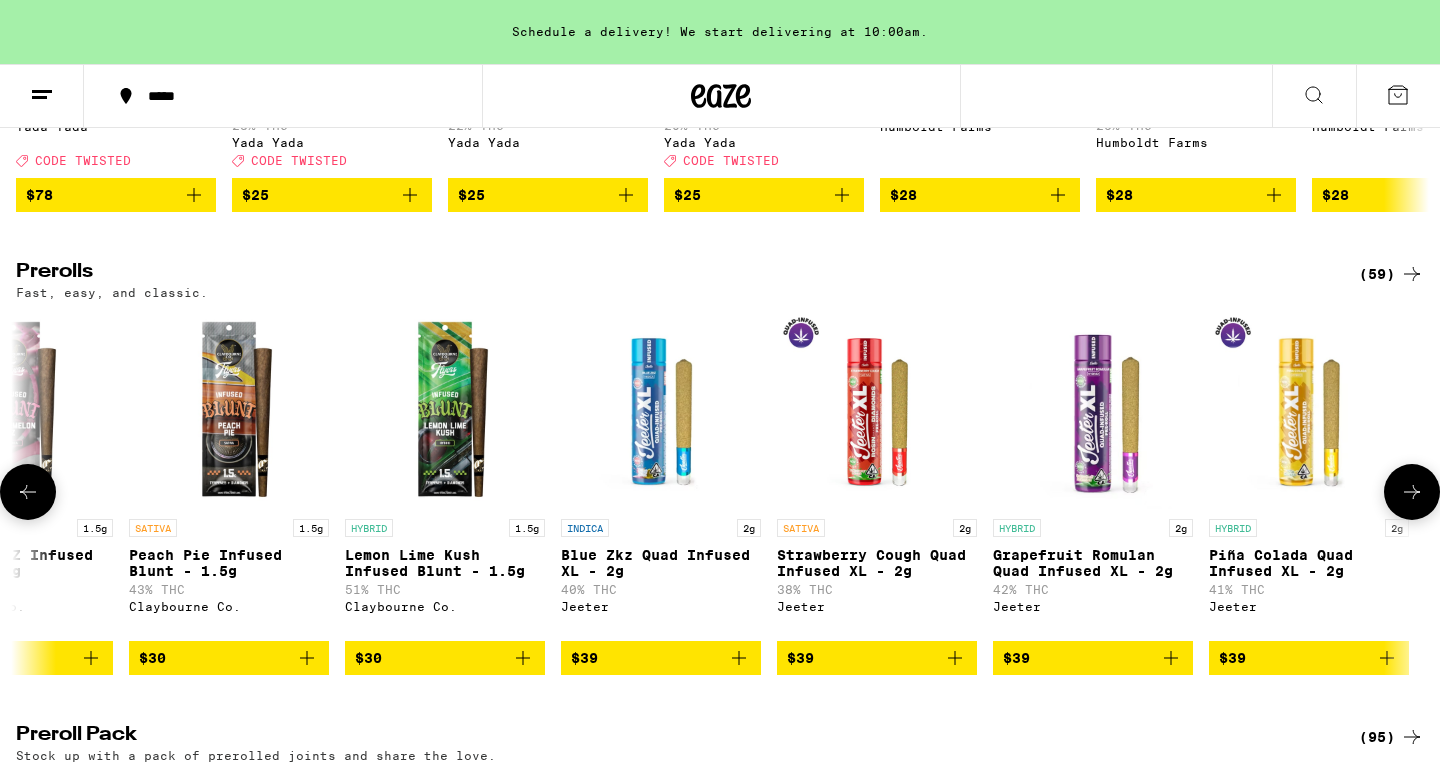scroll, scrollTop: 0, scrollLeft: 11336, axis: horizontal 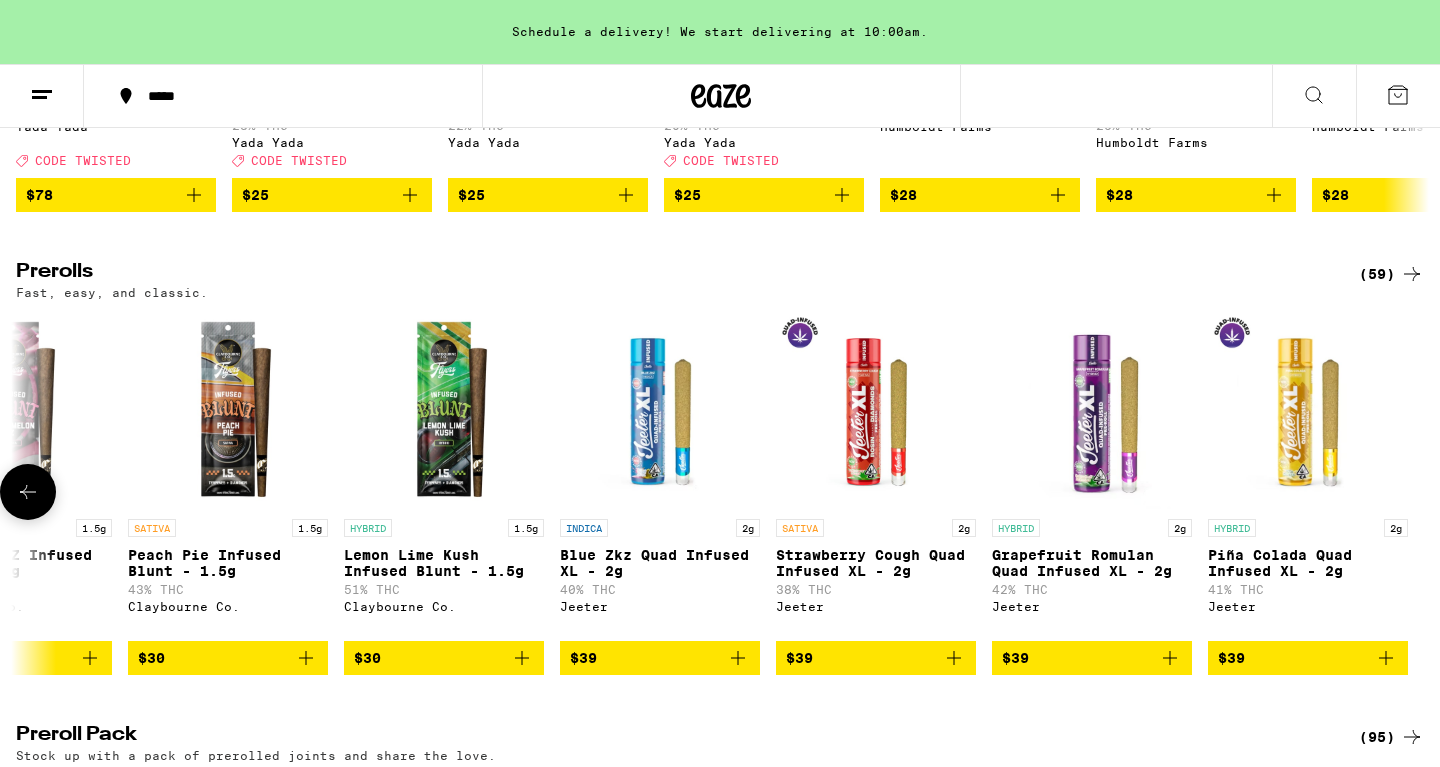 click 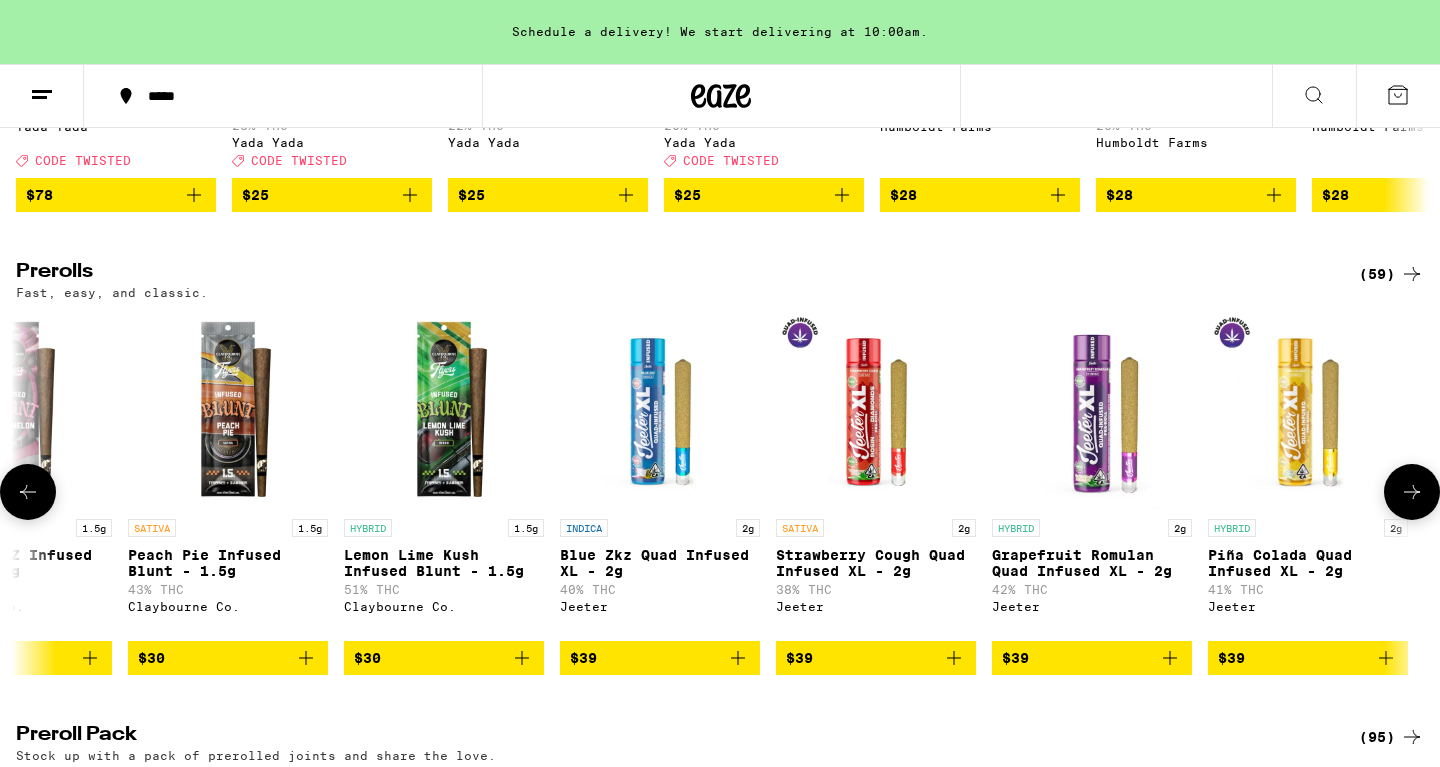 scroll, scrollTop: 0, scrollLeft: 10146, axis: horizontal 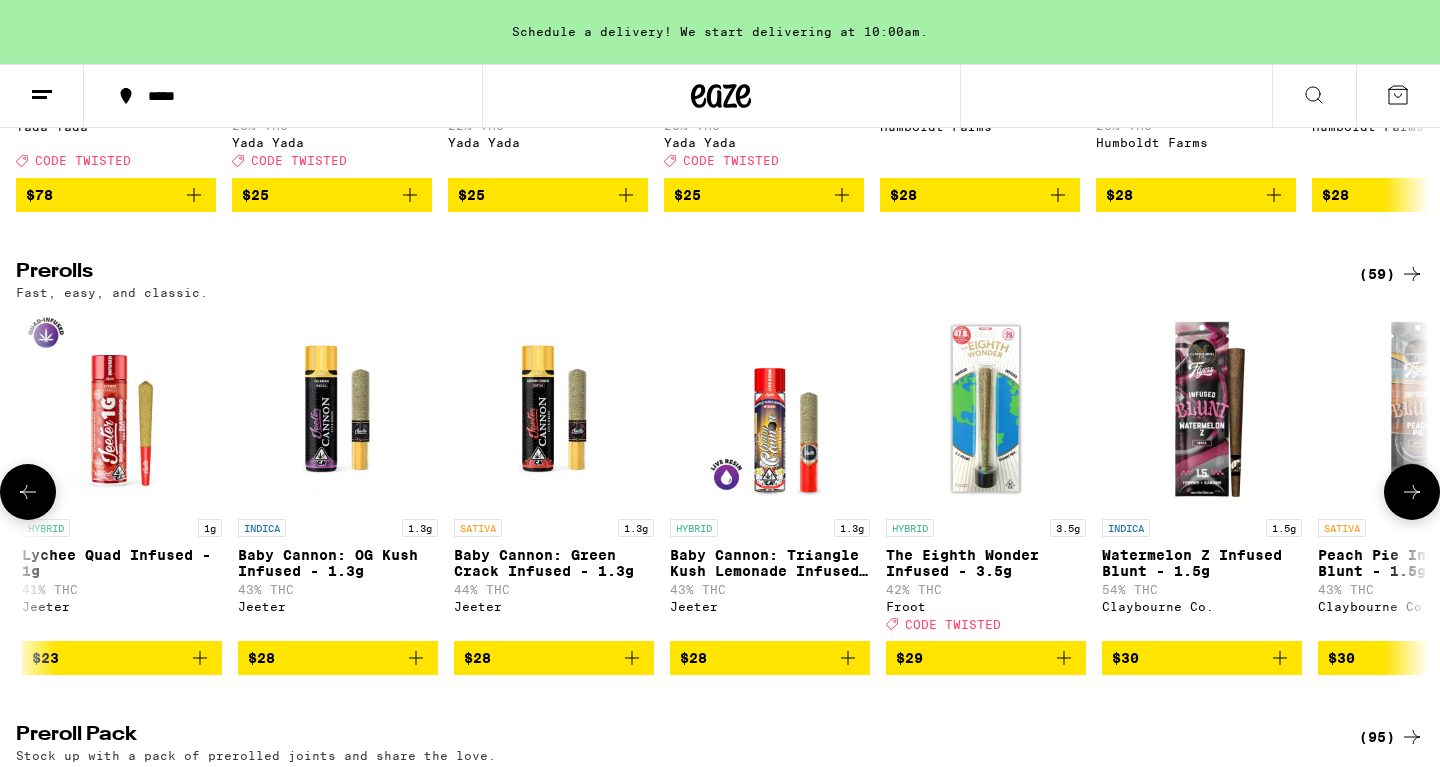 click 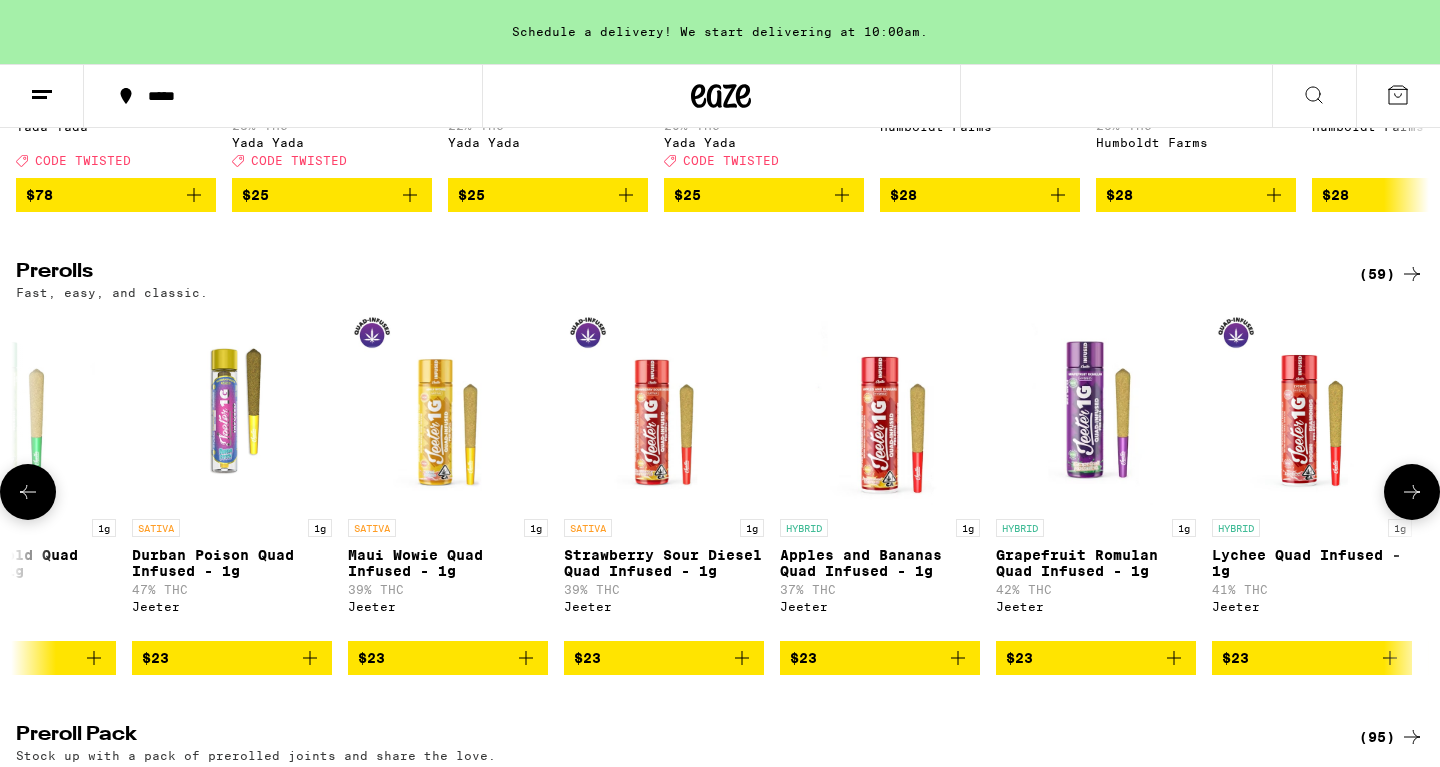 click 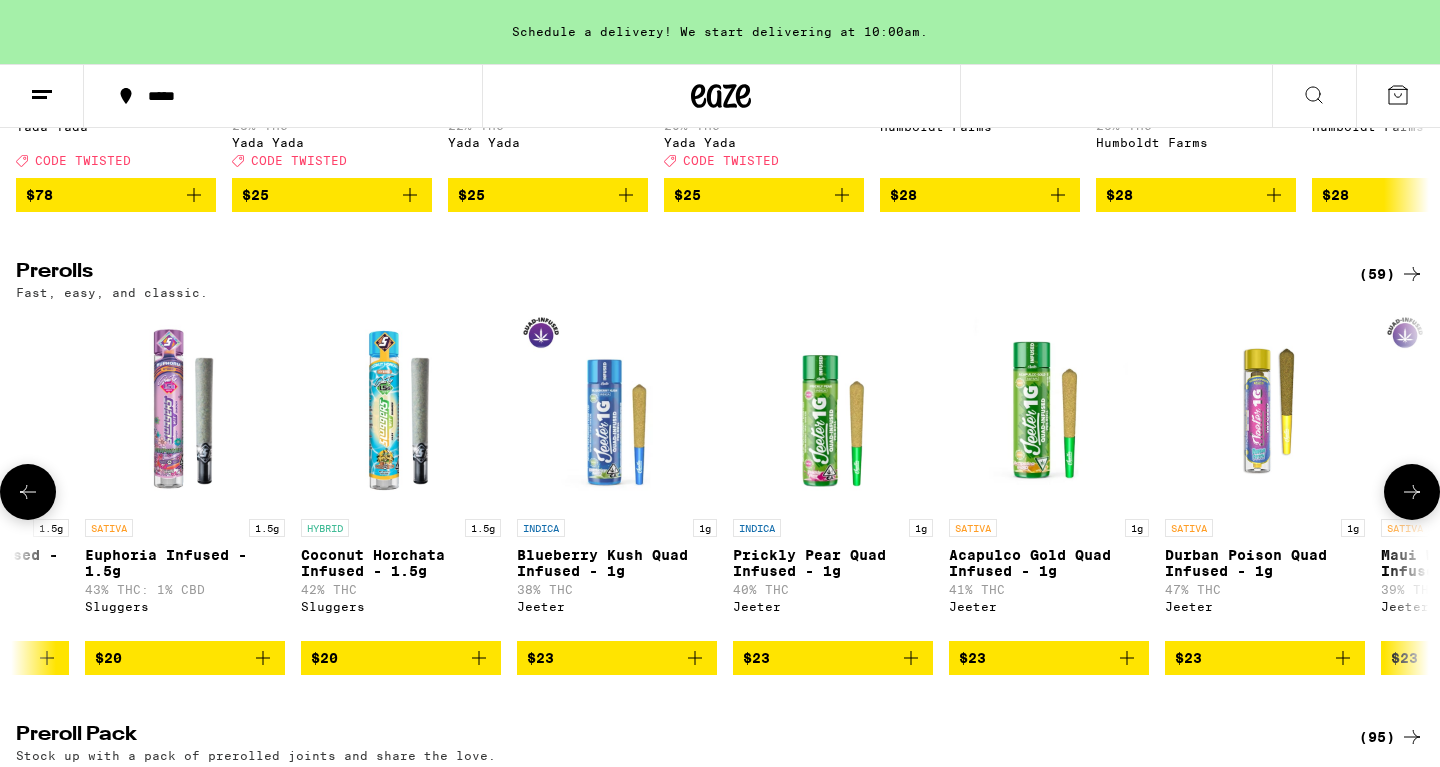 scroll, scrollTop: 0, scrollLeft: 7766, axis: horizontal 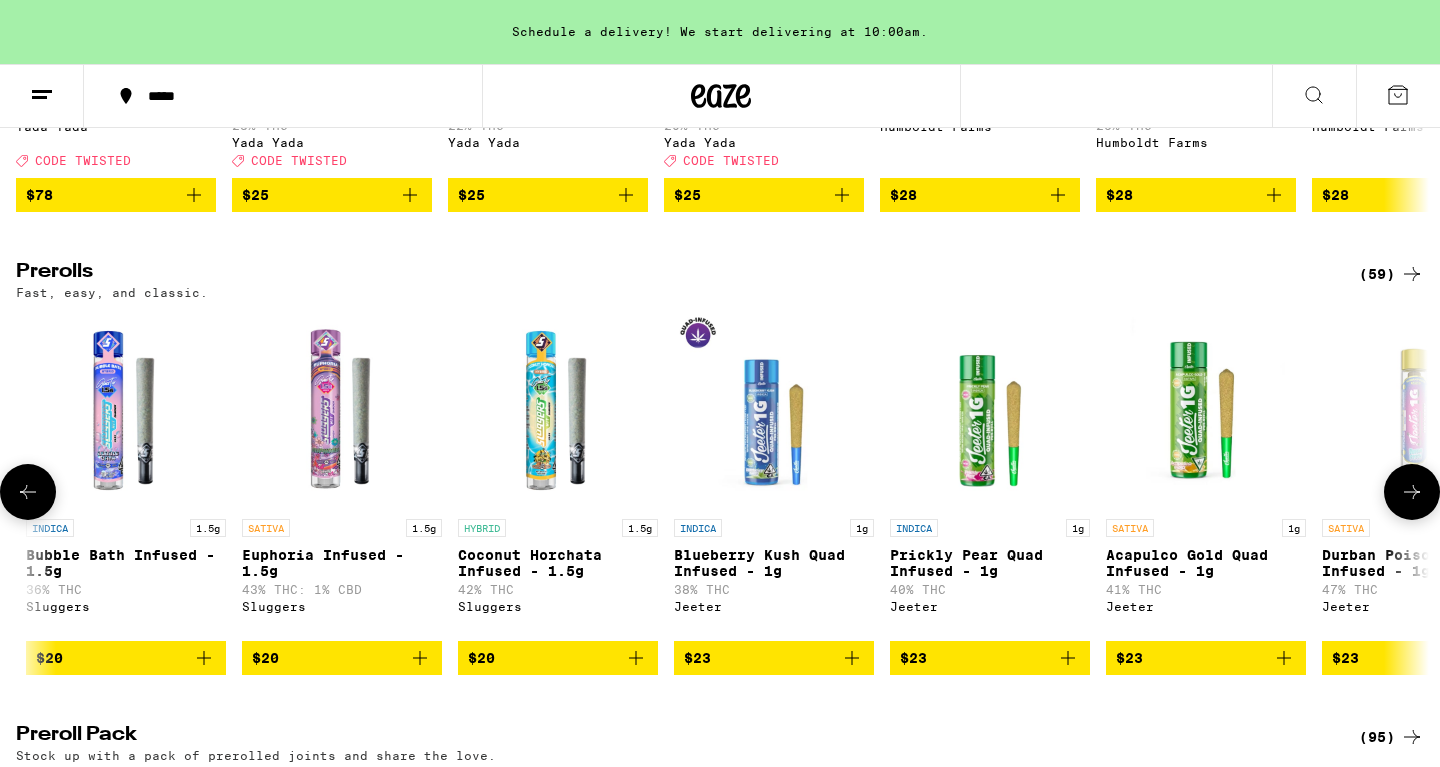 click 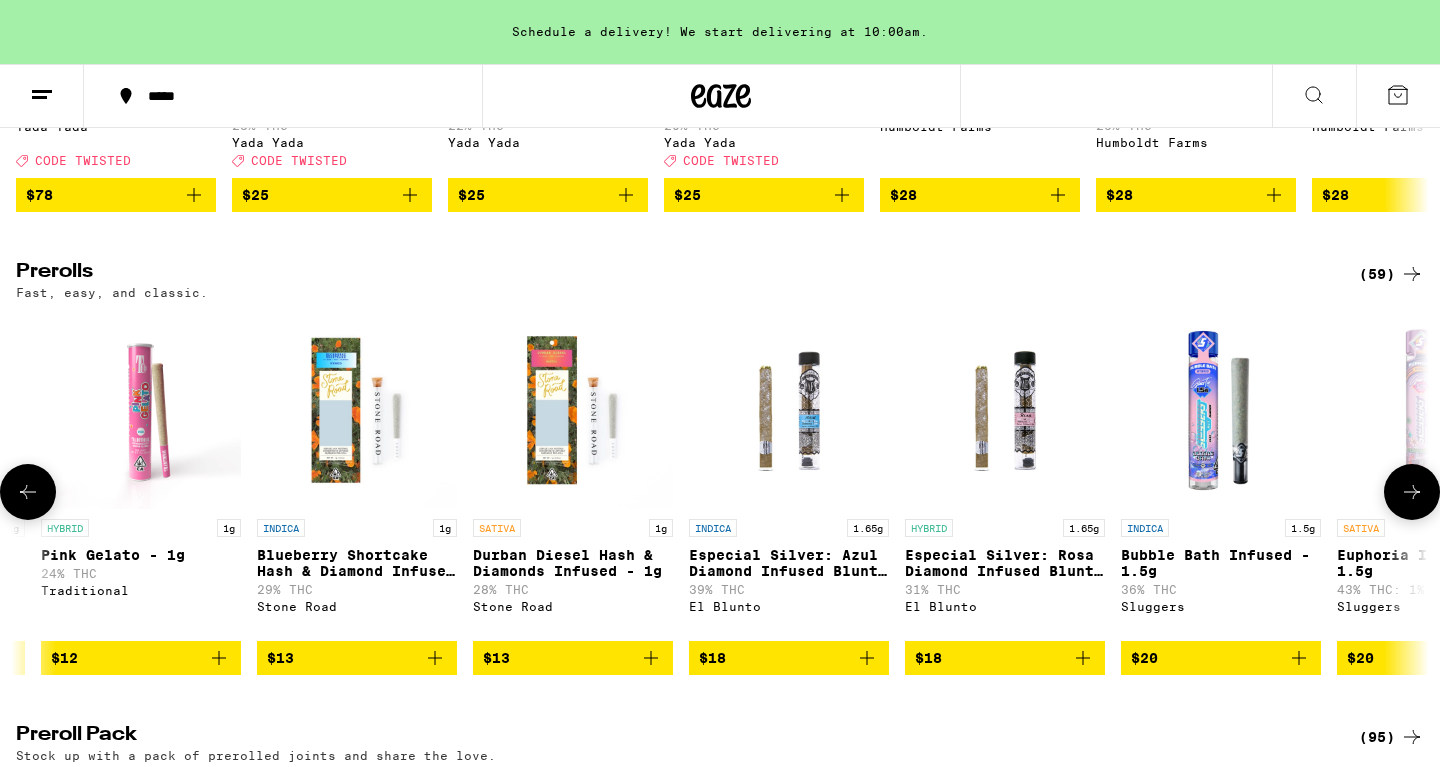 scroll, scrollTop: 0, scrollLeft: 6576, axis: horizontal 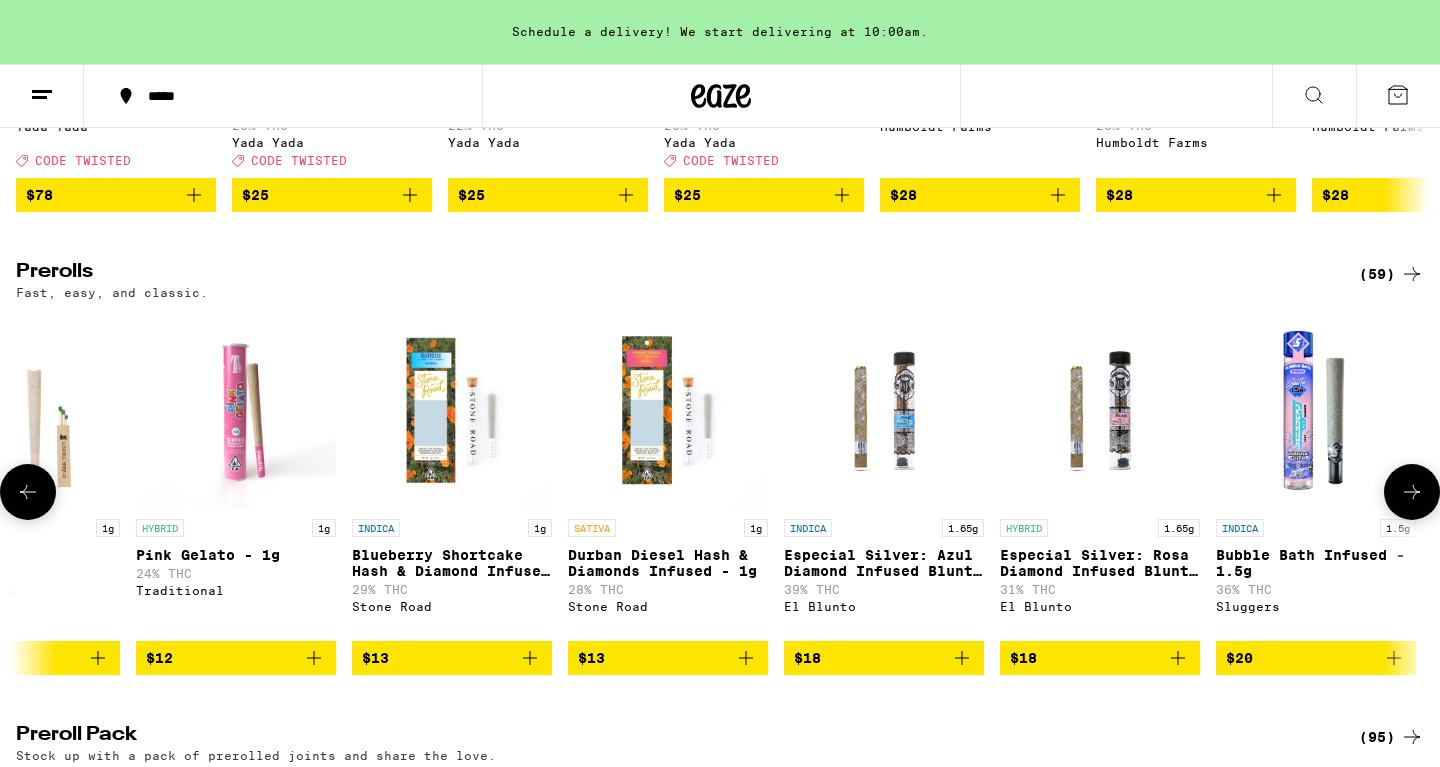 click 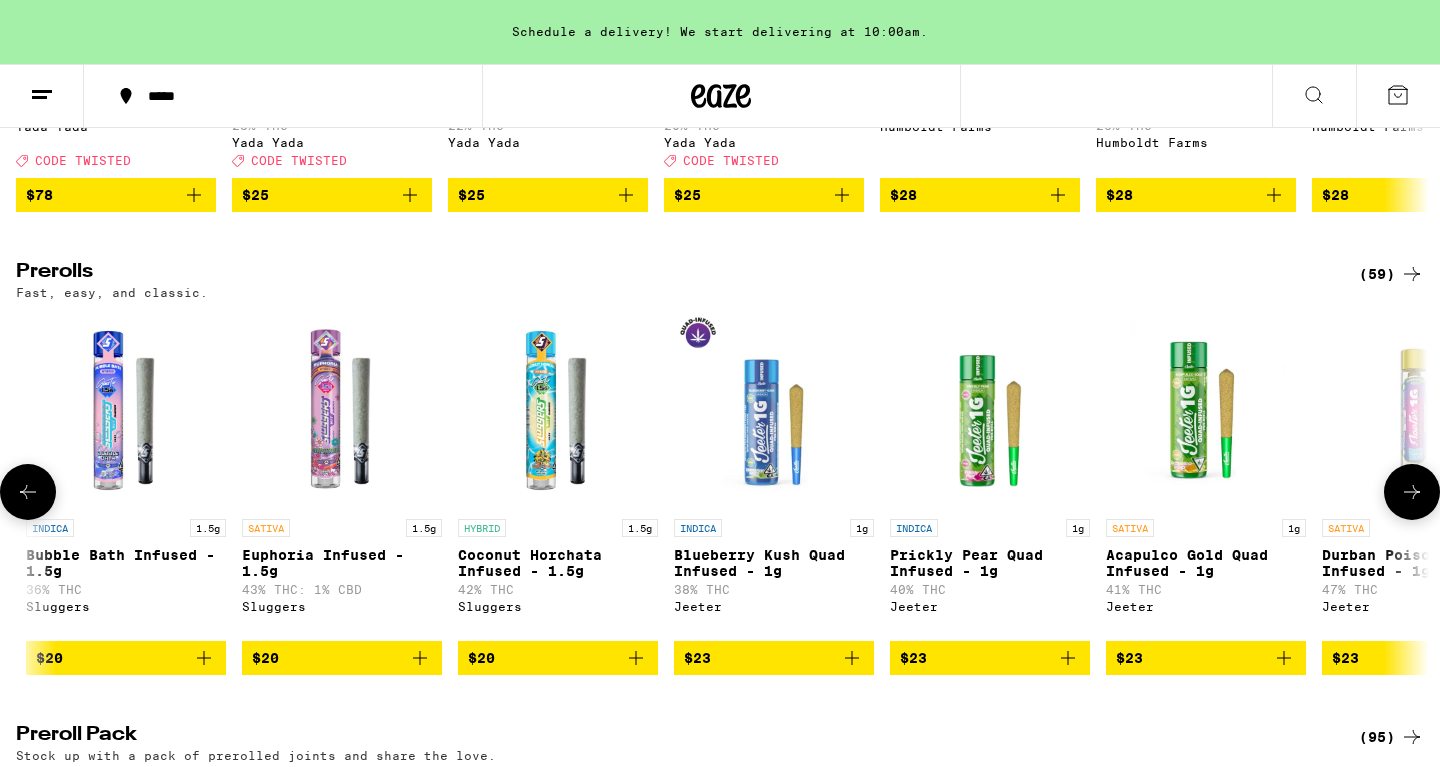 click 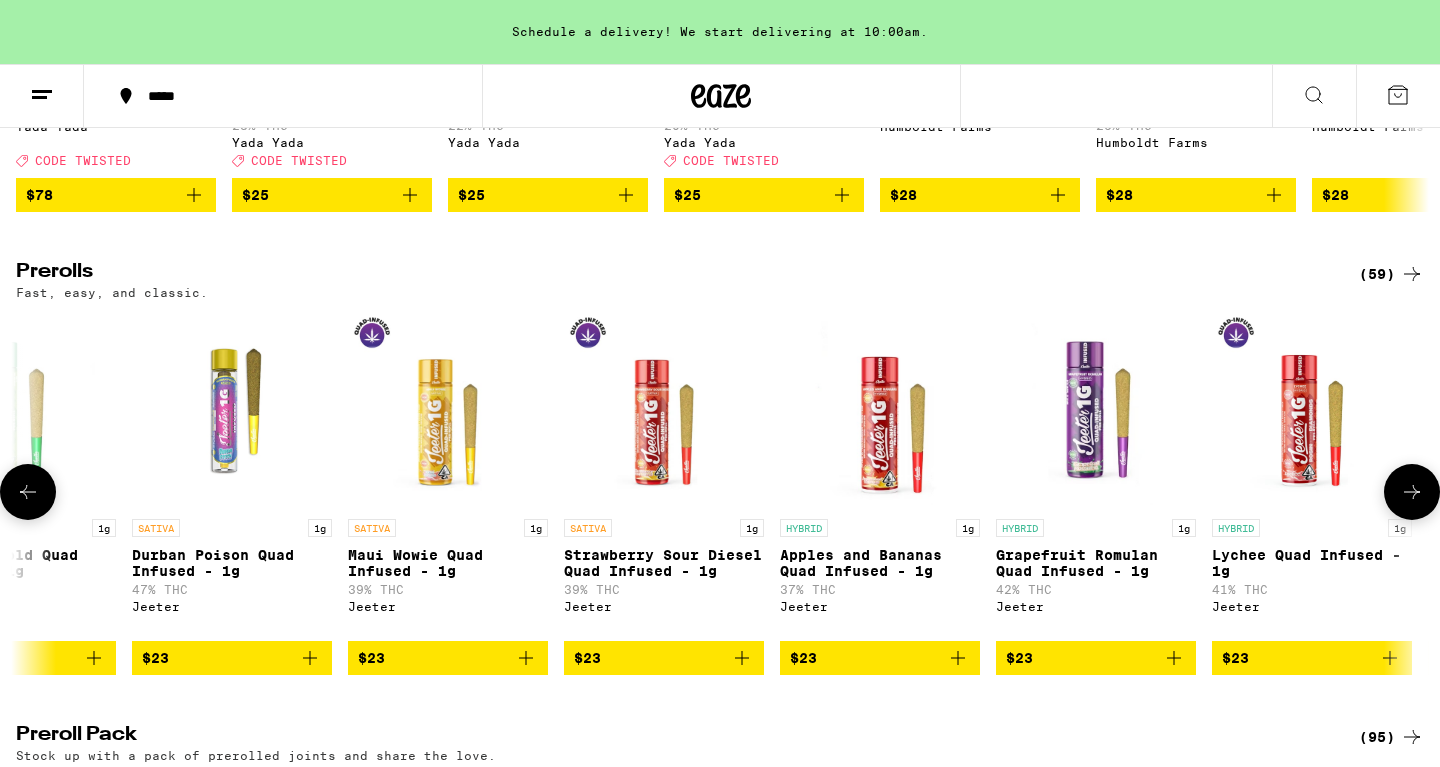click 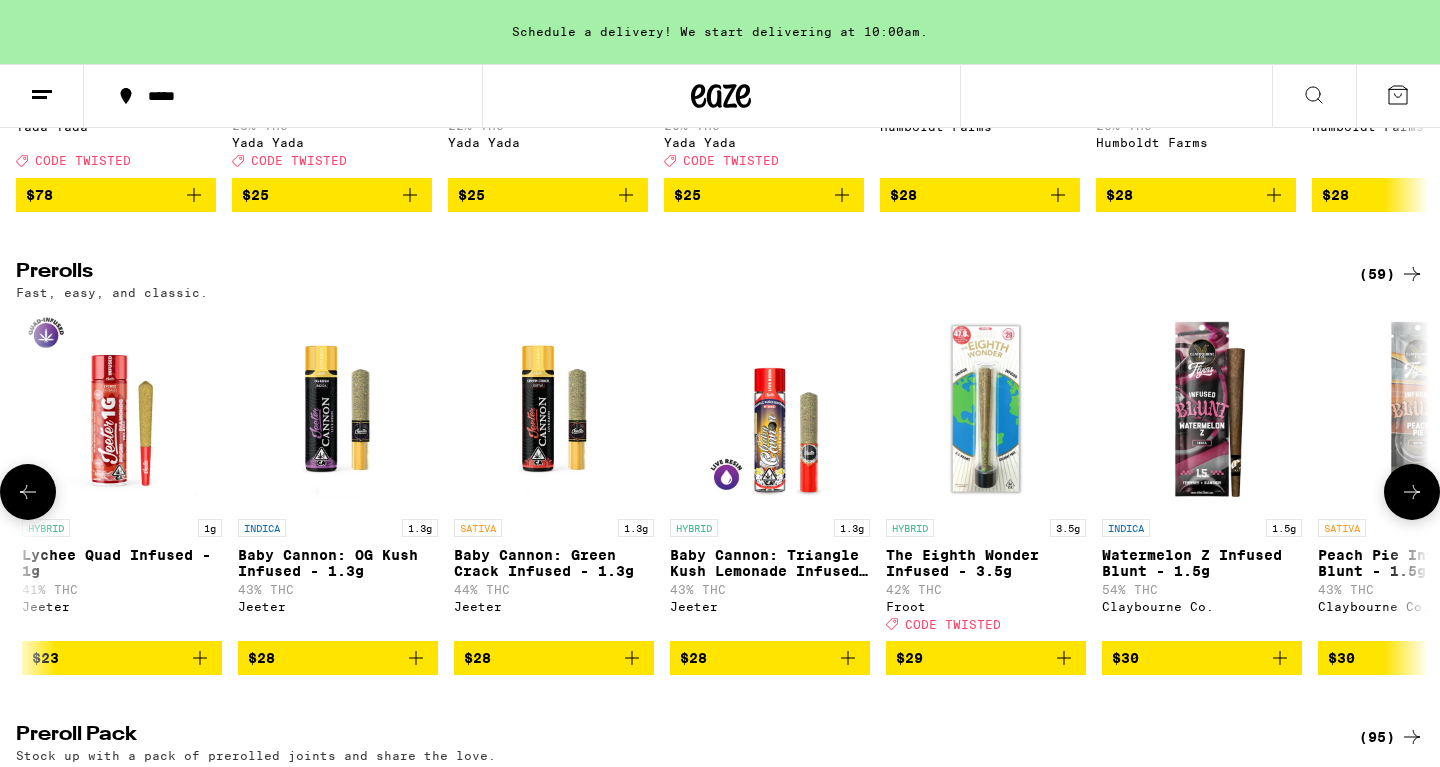 click 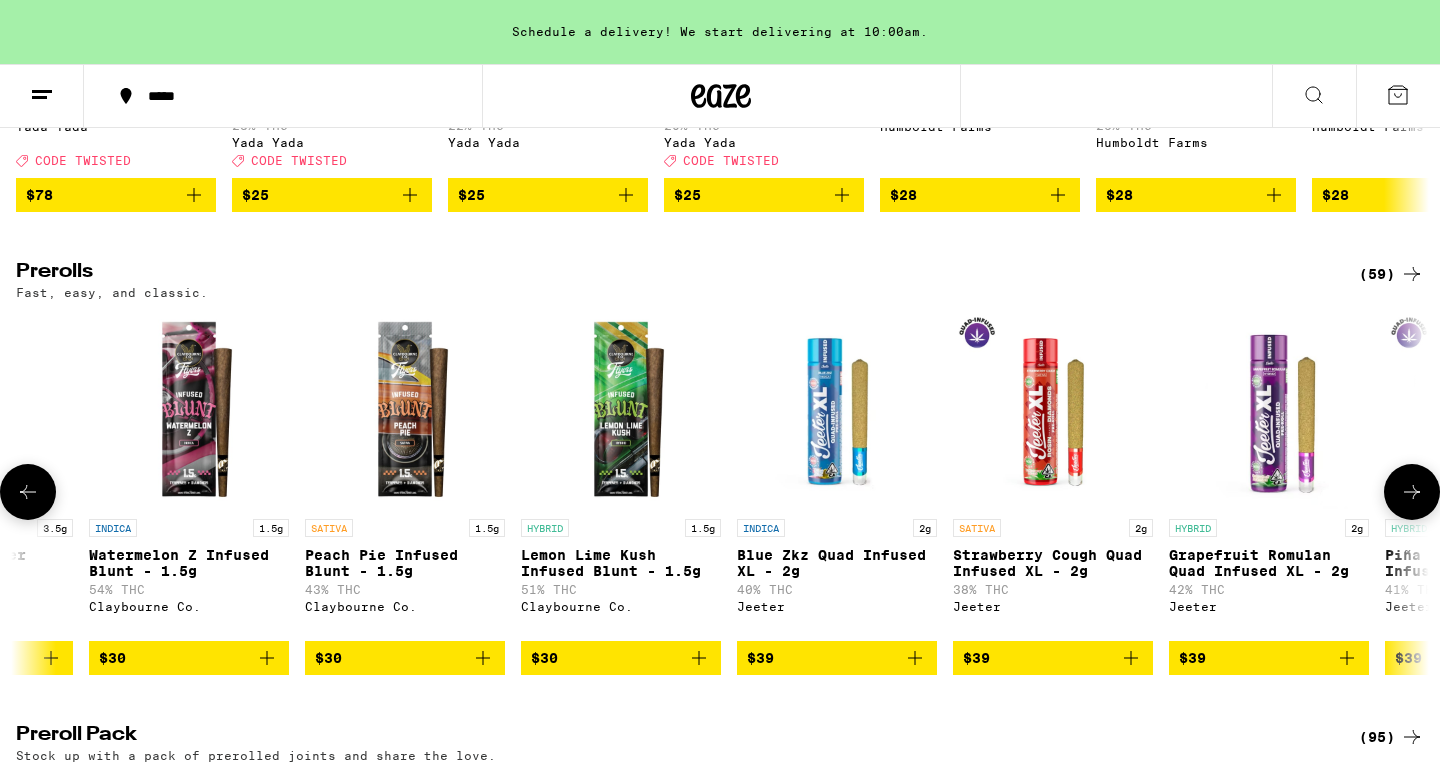 scroll, scrollTop: 0, scrollLeft: 11336, axis: horizontal 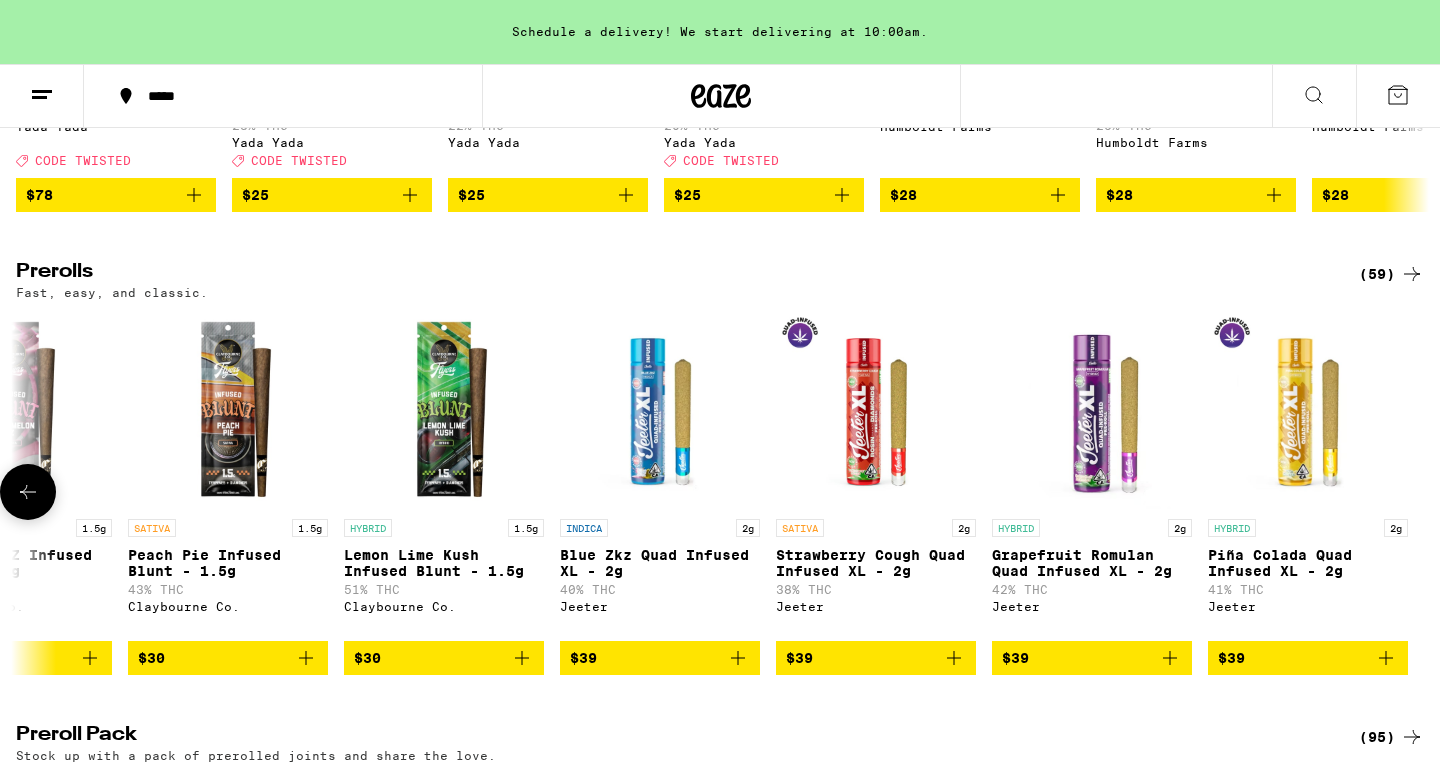 click 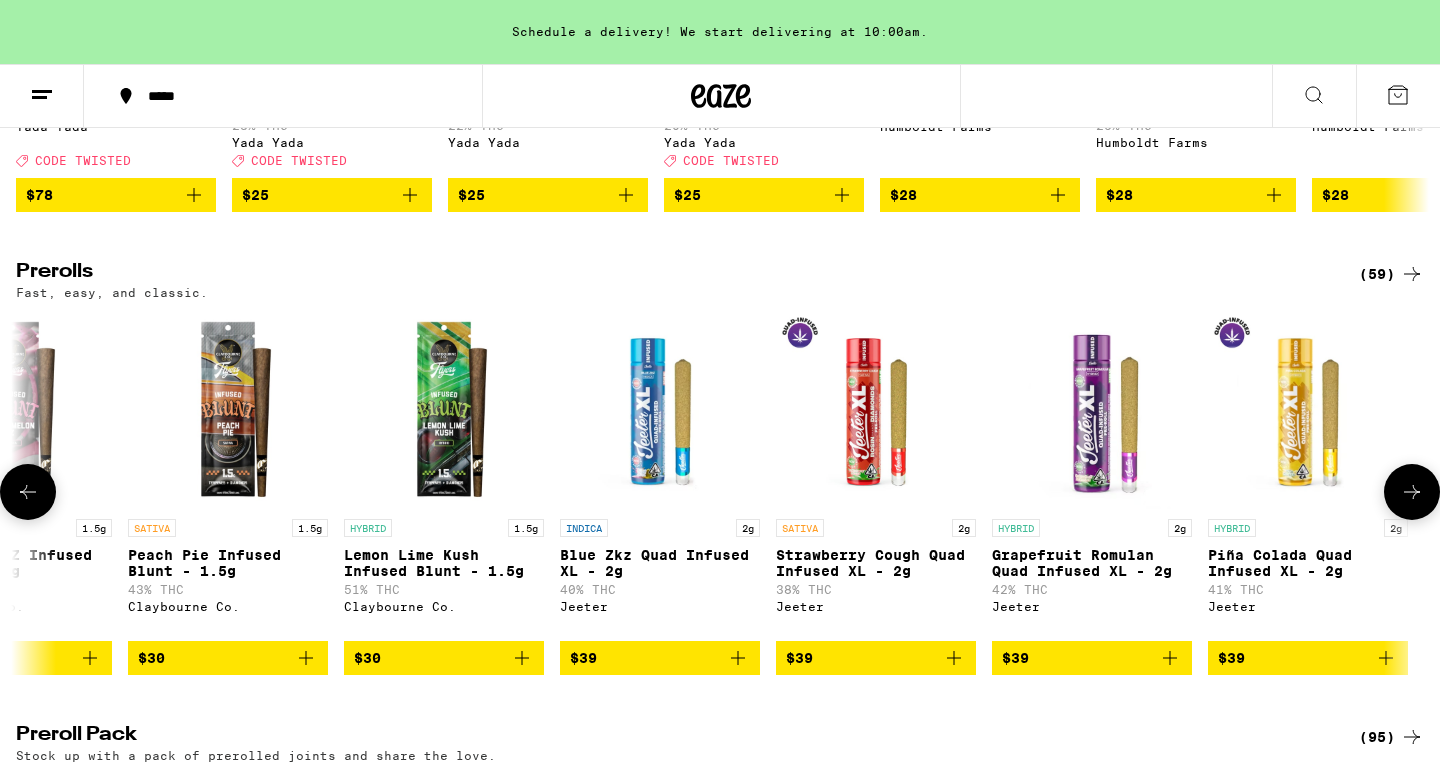 scroll, scrollTop: 0, scrollLeft: 10146, axis: horizontal 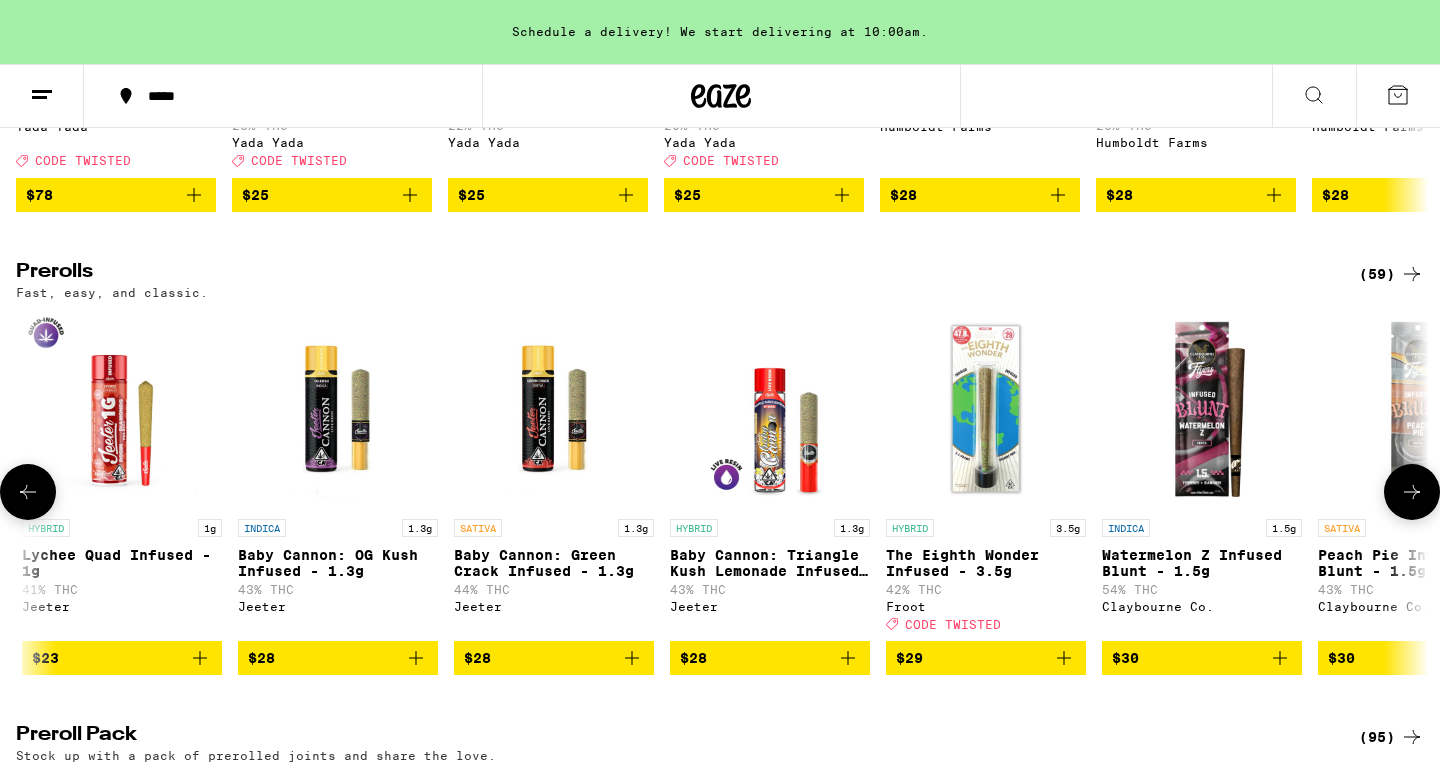 click 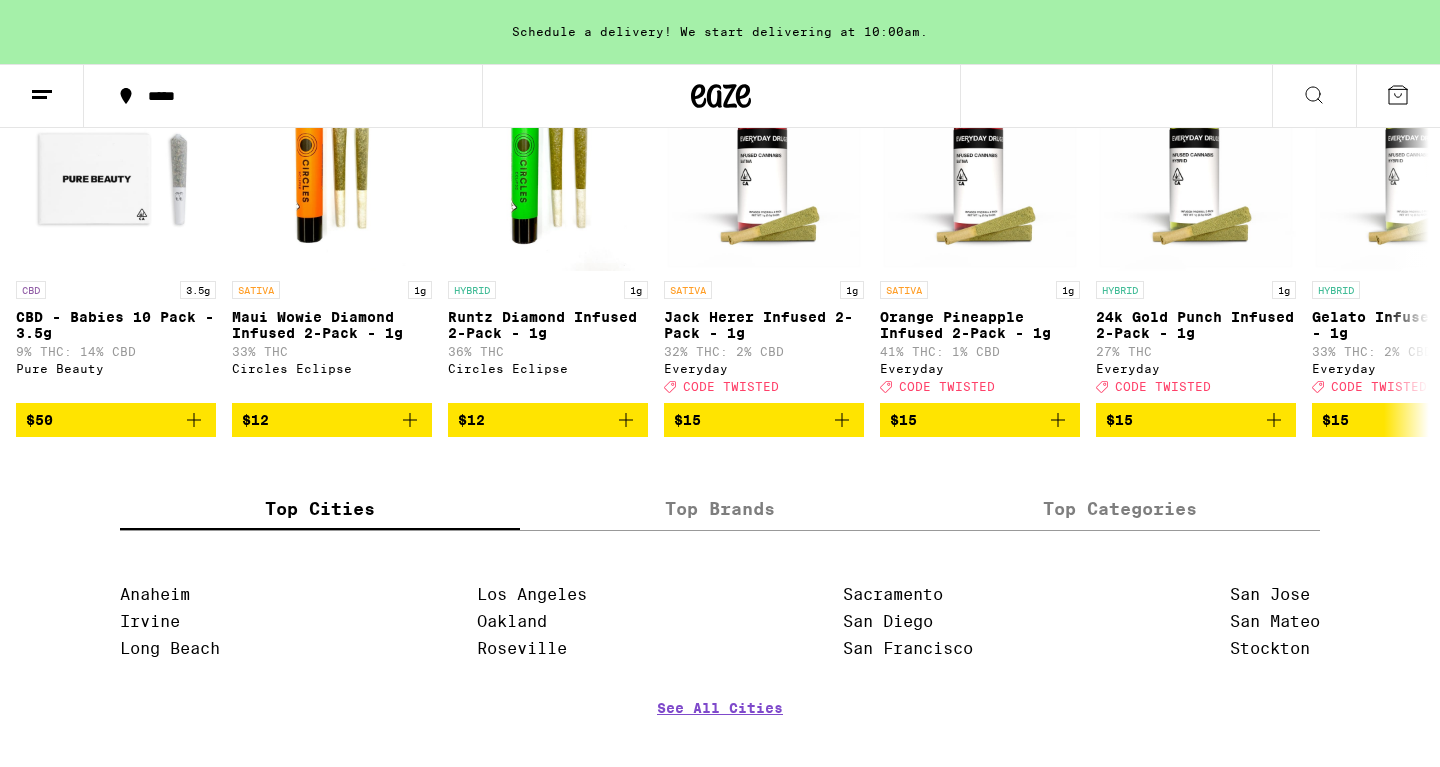 scroll, scrollTop: 1686, scrollLeft: 0, axis: vertical 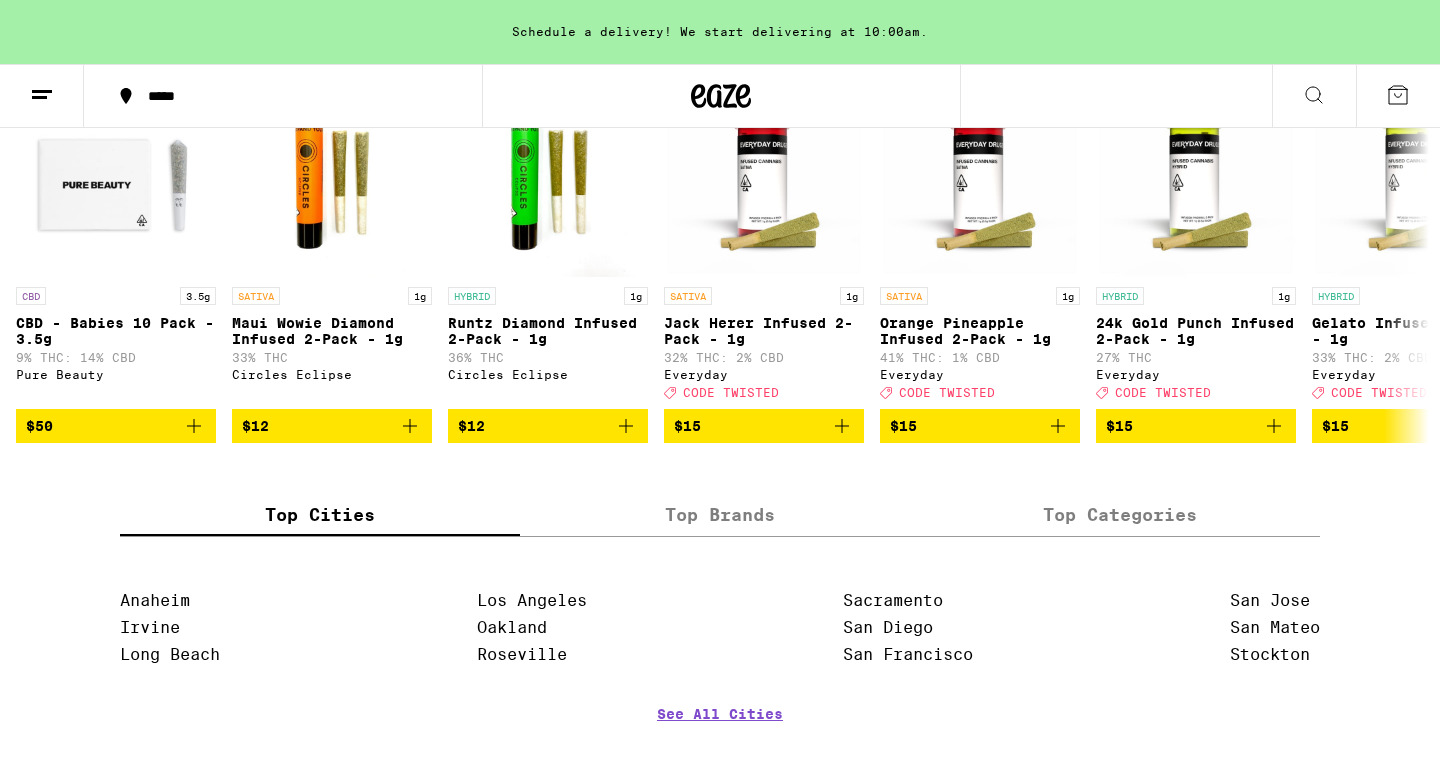 click on "Top Brands" at bounding box center (720, 514) 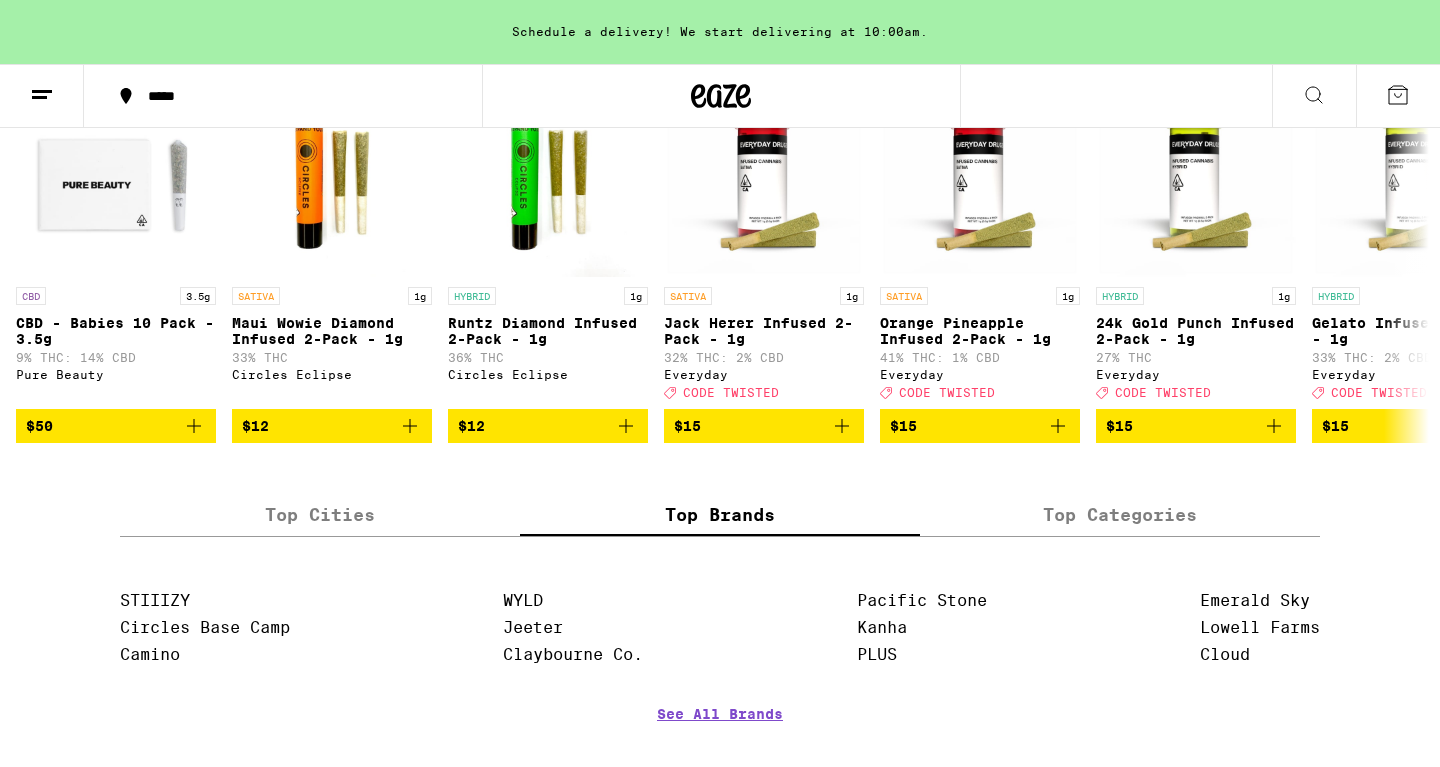 click on "Top Cities" at bounding box center (320, 514) 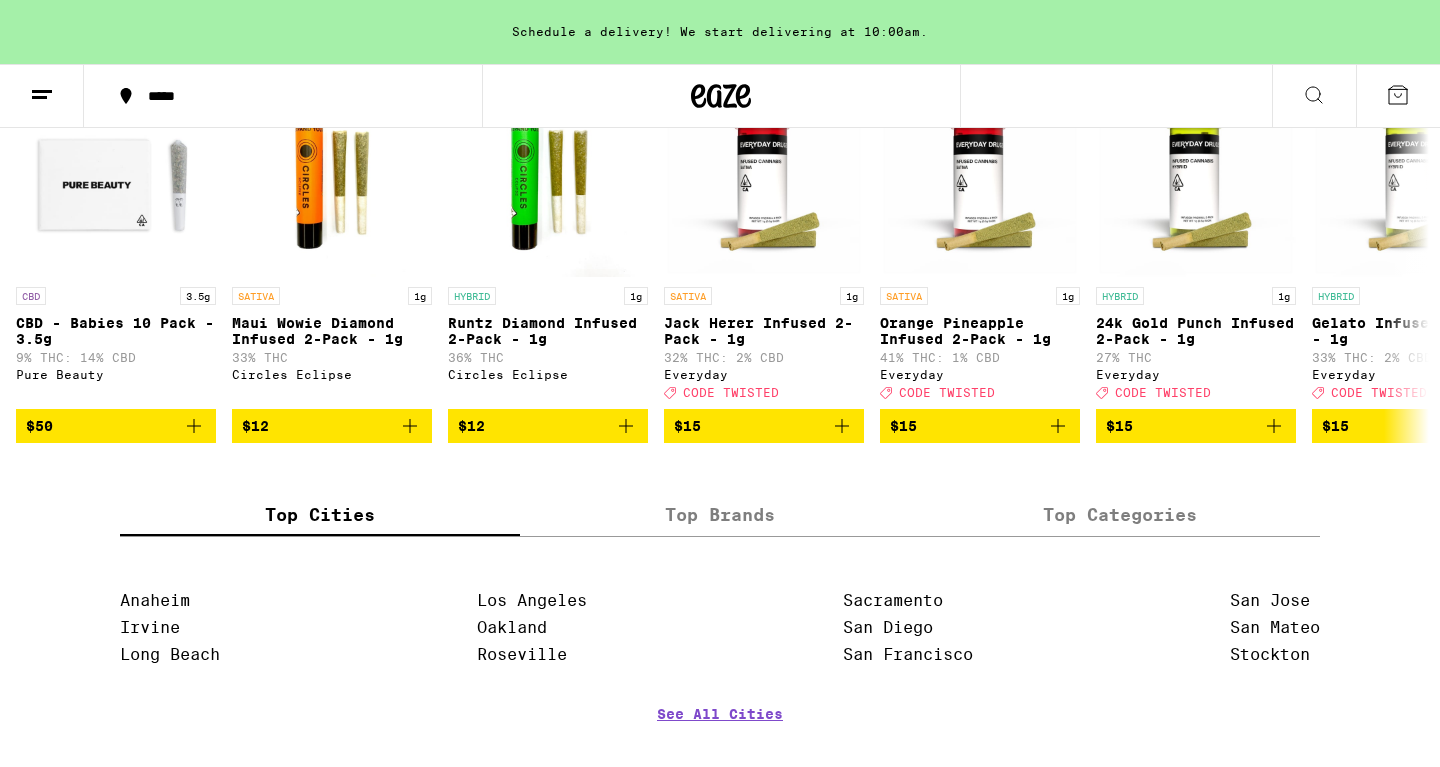 click on "Top Brands" at bounding box center (720, 514) 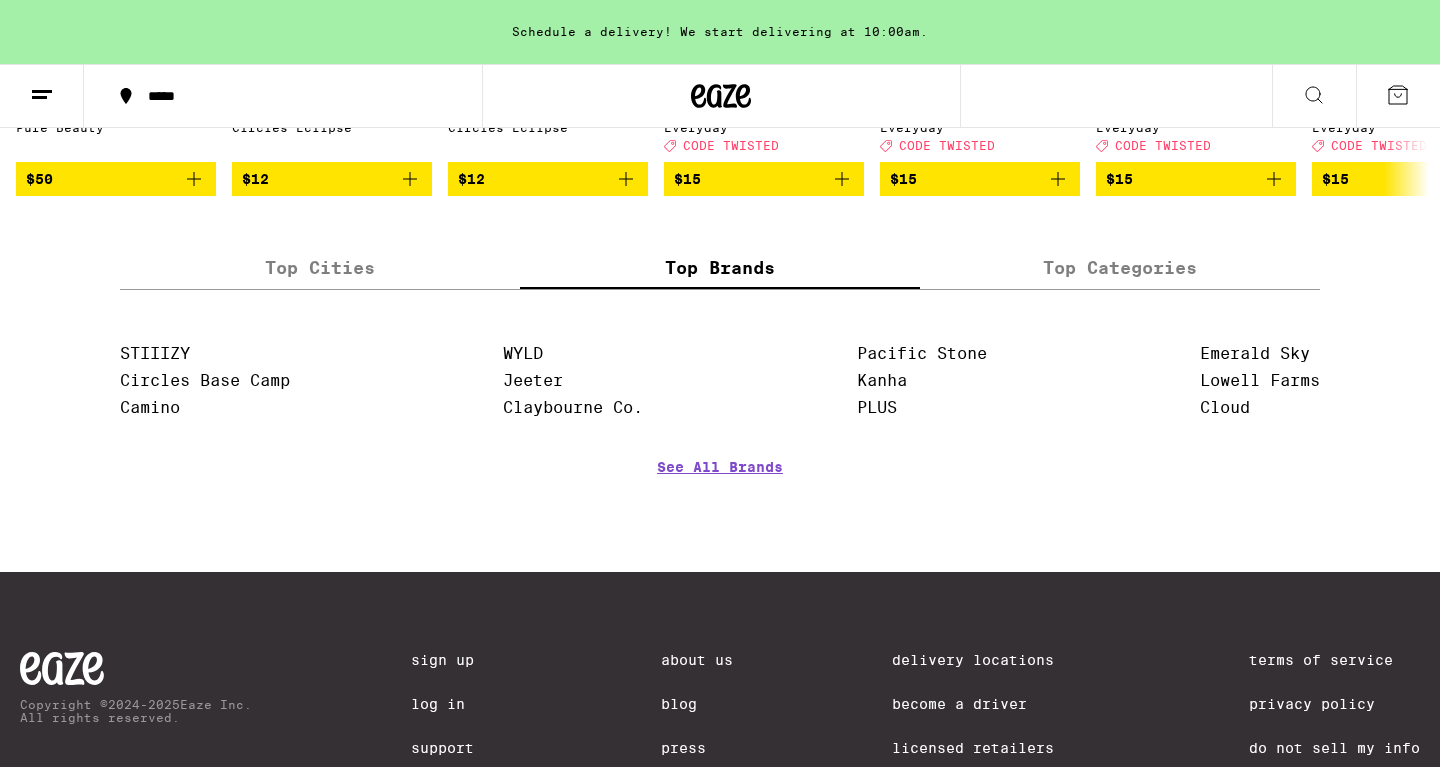 scroll, scrollTop: 1942, scrollLeft: 0, axis: vertical 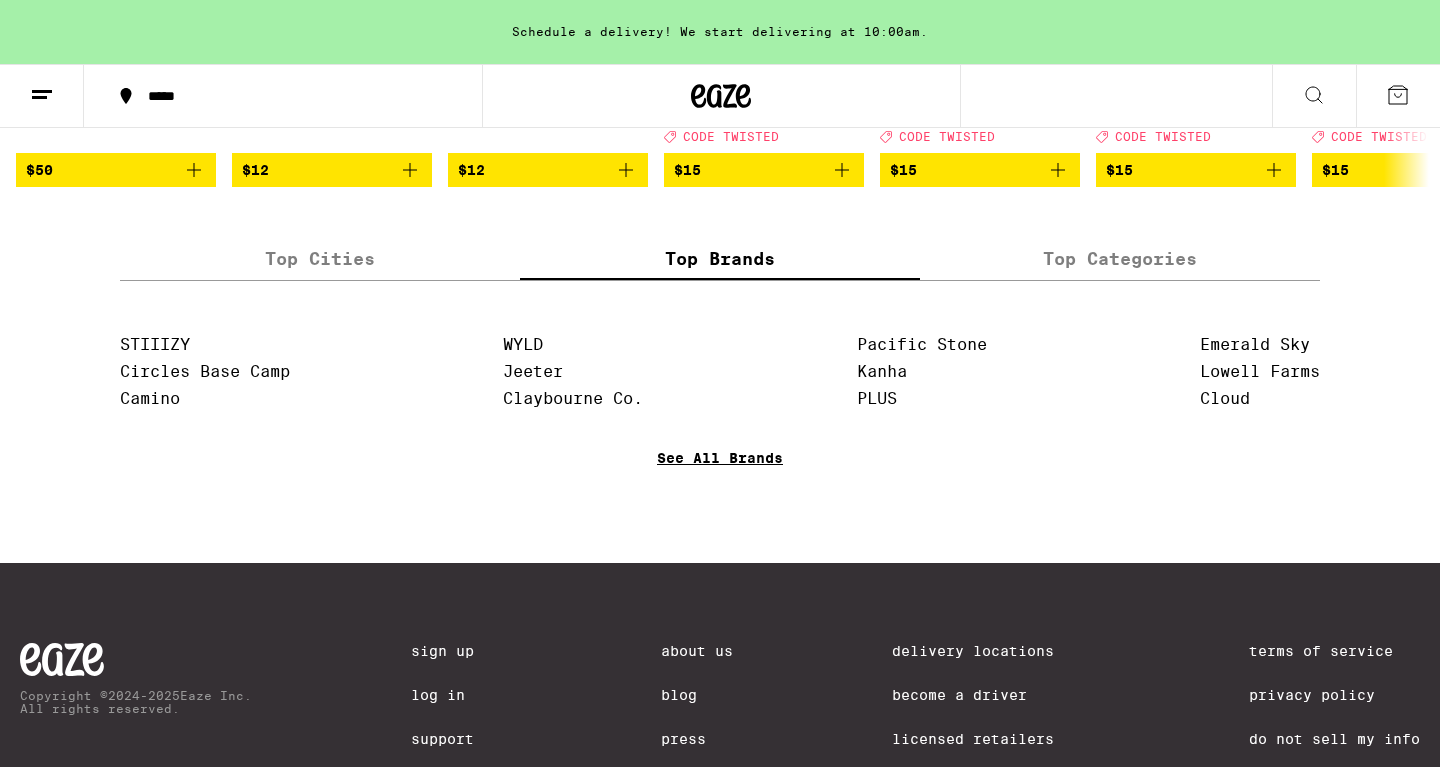 click on "See All Brands" at bounding box center [720, 487] 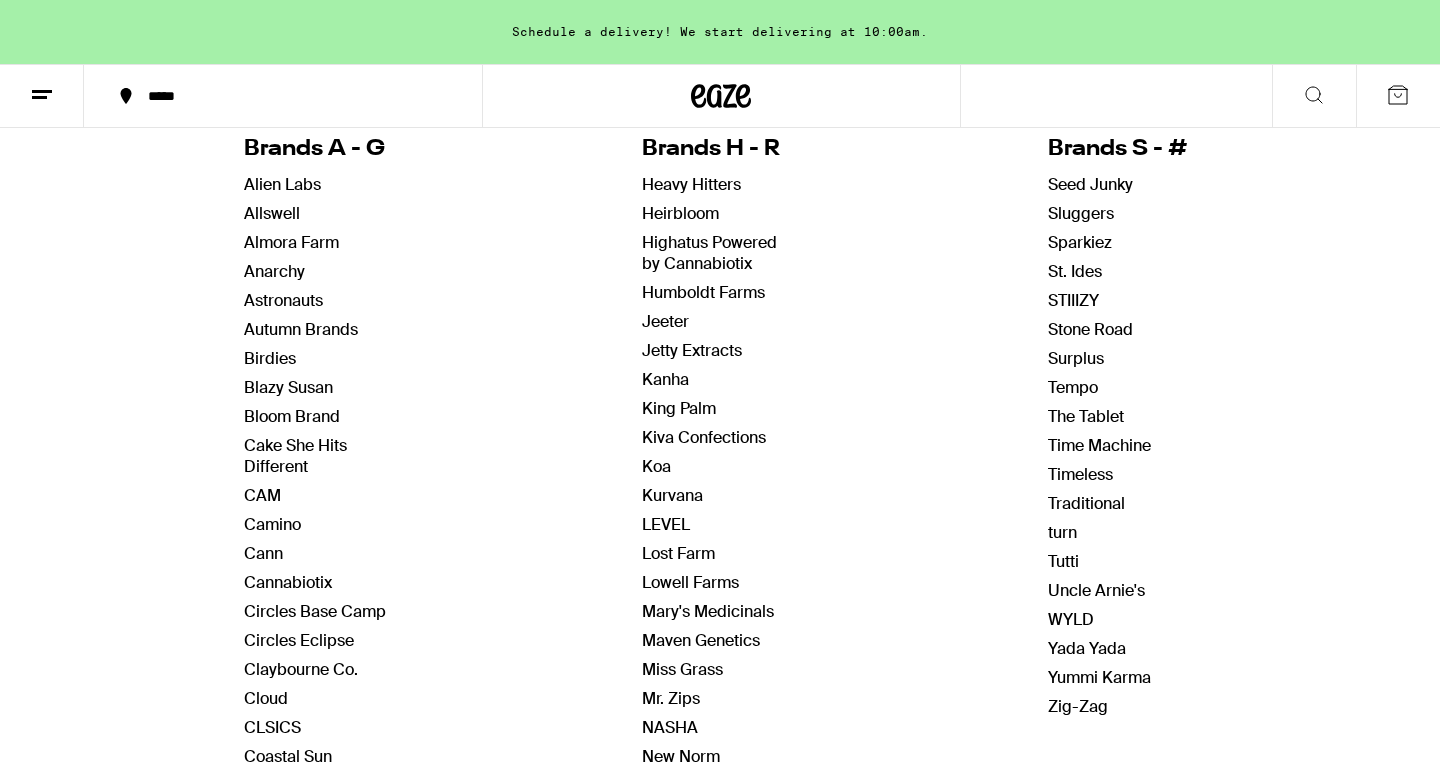 scroll, scrollTop: 237, scrollLeft: 0, axis: vertical 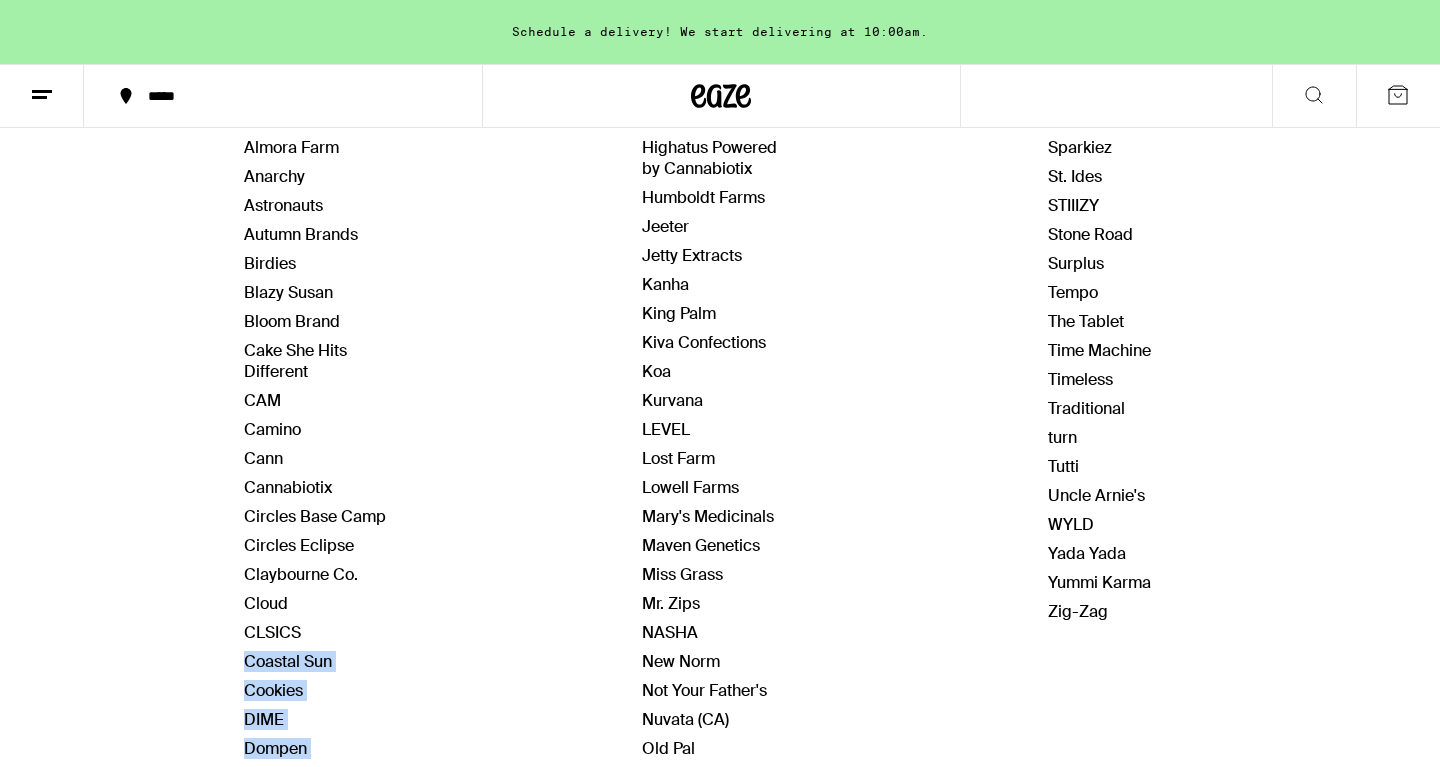 click on "Schedule a delivery! We start delivering at 10:00am. ***** ***** HOME SALE FLOWER & PREROLLS VAPES EDIBLES CONCENTRATES WELLNESS, TINCTURES & CAPSULES ACCESSORIES BRANDS Brands Brands A - G Alien Labs Allswell Almora Farm Anarchy Astronauts Autumn Brands Birdies Blazy Susan Bloom Brand Cake She Hits Different CAM Camino Cann Cannabiotix Circles Base Camp Circles Eclipse Claybourne Co. Cloud CLSICS Coastal Sun Cookies DIME Dompen Dosist Dr. Norm's Eaze Accessories El Blunto Ember Valley Emerald Sky Everyday Fleetwood Froot Gelato Glass House GoldDrop GRAV Accessories Brands H - R Heavy Hitters Heirbloom Highatus Powered by Cannabiotix Humboldt Farms Jeeter Jetty Extracts Kanha King Palm Kiva Confections Koa Kurvana LEVEL Lost Farm Lowell Farms Mary's Medicinals Maven Genetics Miss Grass Mr. Zips NASHA New Norm Not Your Father's Nuvata (CA) Old Pal Pabst Labs Pacific Stone Papa & Barkley PAX PLUS Proof Pulsar Punch Edibles Pure Beauty RAW Brands S - # Seed Junky Sluggers Sparkiez St. Ides STIIIZY Stone Road" at bounding box center [720, 747] 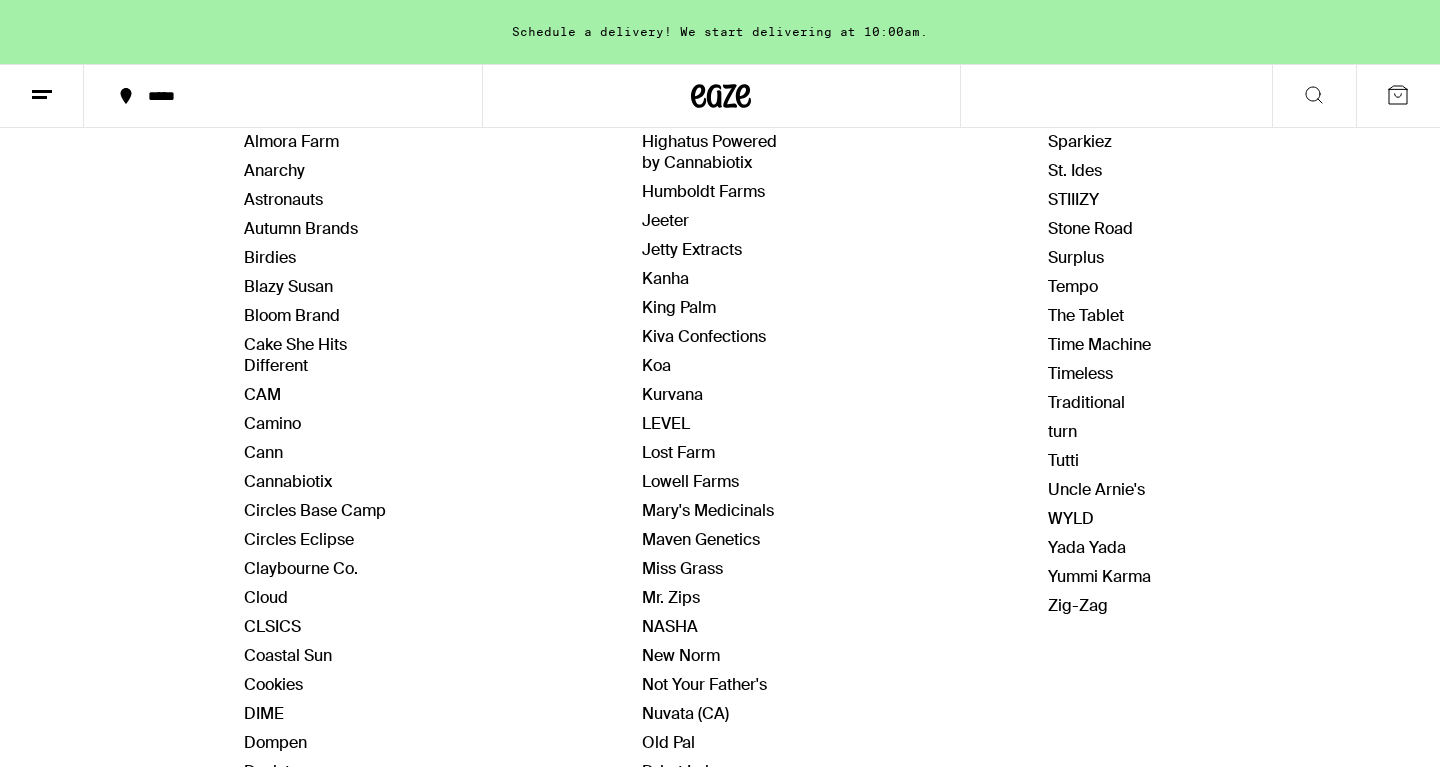 click on "Schedule a delivery! We start delivering at 10:00am. ***** ***** HOME SALE FLOWER & PREROLLS VAPES EDIBLES CONCENTRATES WELLNESS, TINCTURES & CAPSULES ACCESSORIES BRANDS Brands Brands A - G Alien Labs Allswell Almora Farm Anarchy Astronauts Autumn Brands Birdies Blazy Susan Bloom Brand Cake She Hits Different CAM Camino Cann Cannabiotix Circles Base Camp Circles Eclipse Claybourne Co. Cloud CLSICS Coastal Sun Cookies DIME Dompen Dosist Dr. Norm's Eaze Accessories El Blunto Ember Valley Emerald Sky Everyday Fleetwood Froot Gelato Glass House GoldDrop GRAV Accessories Brands H - R Heavy Hitters Heirbloom Highatus Powered by Cannabiotix Humboldt Farms Jeeter Jetty Extracts Kanha King Palm Kiva Confections Koa Kurvana LEVEL Lost Farm Lowell Farms Mary's Medicinals Maven Genetics Miss Grass Mr. Zips NASHA New Norm Not Your Father's Nuvata (CA) Old Pal Pabst Labs Pacific Stone Papa & Barkley PAX PLUS Proof Pulsar Punch Edibles Pure Beauty RAW Brands S - # Seed Junky Sluggers Sparkiez St. Ides STIIIZY Stone Road" at bounding box center [720, 741] 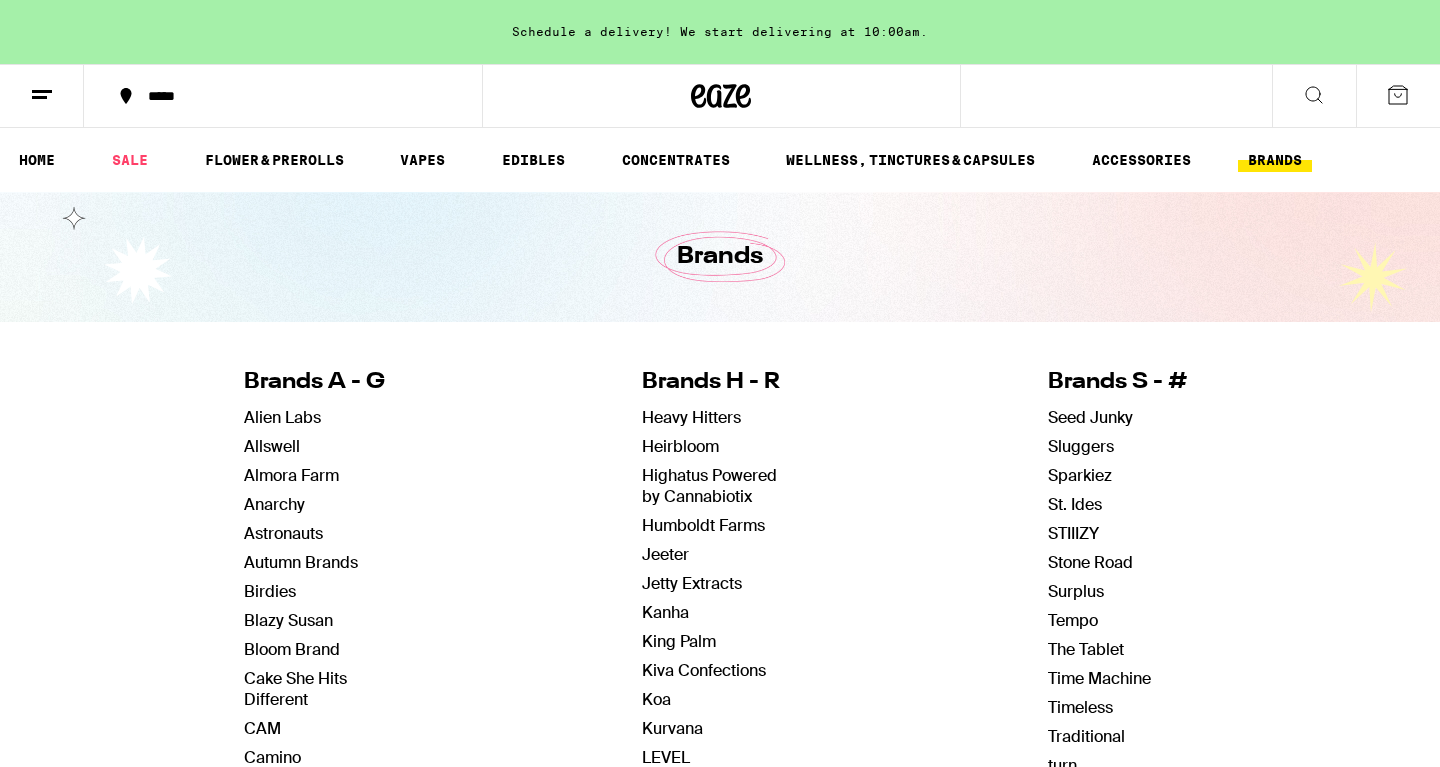 scroll, scrollTop: 0, scrollLeft: 0, axis: both 